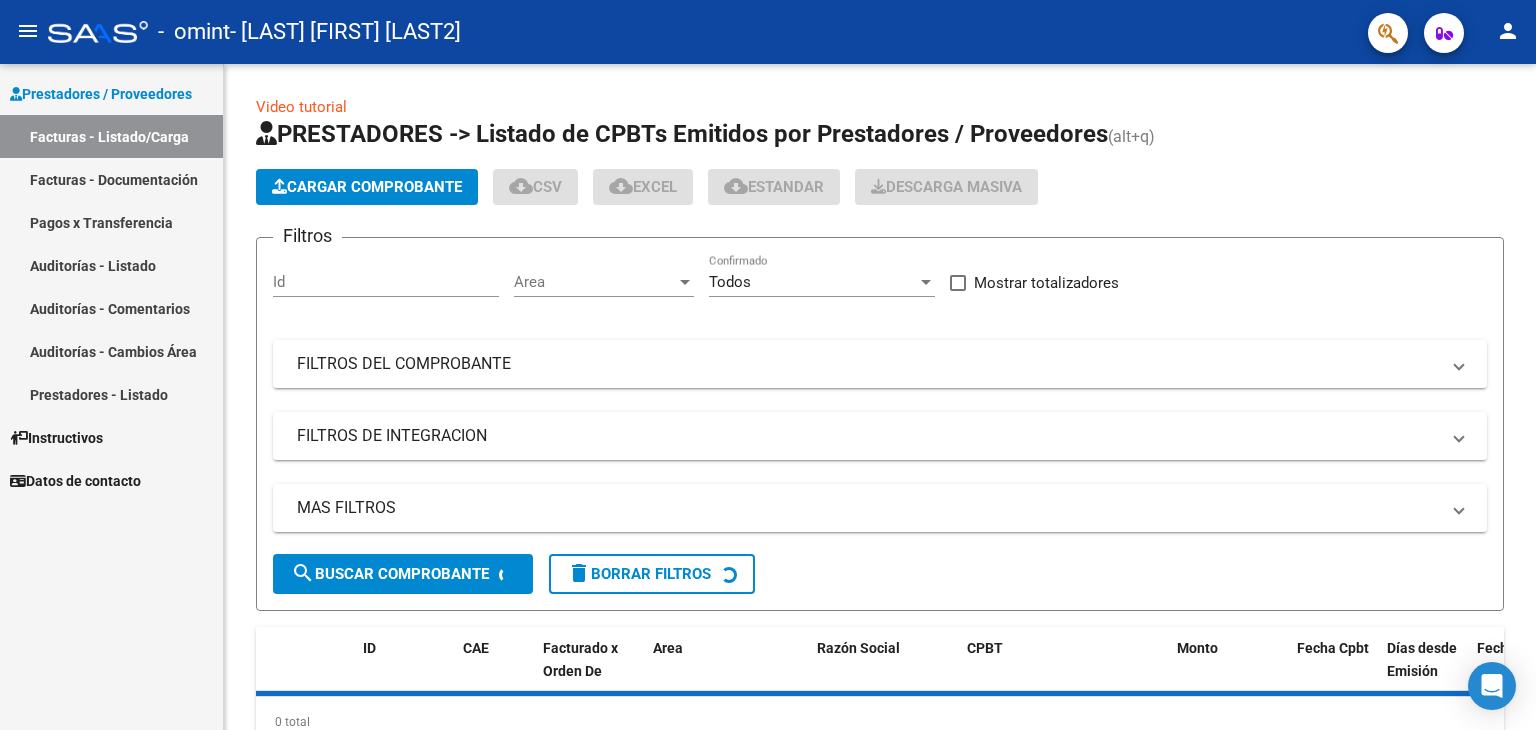 scroll, scrollTop: 0, scrollLeft: 0, axis: both 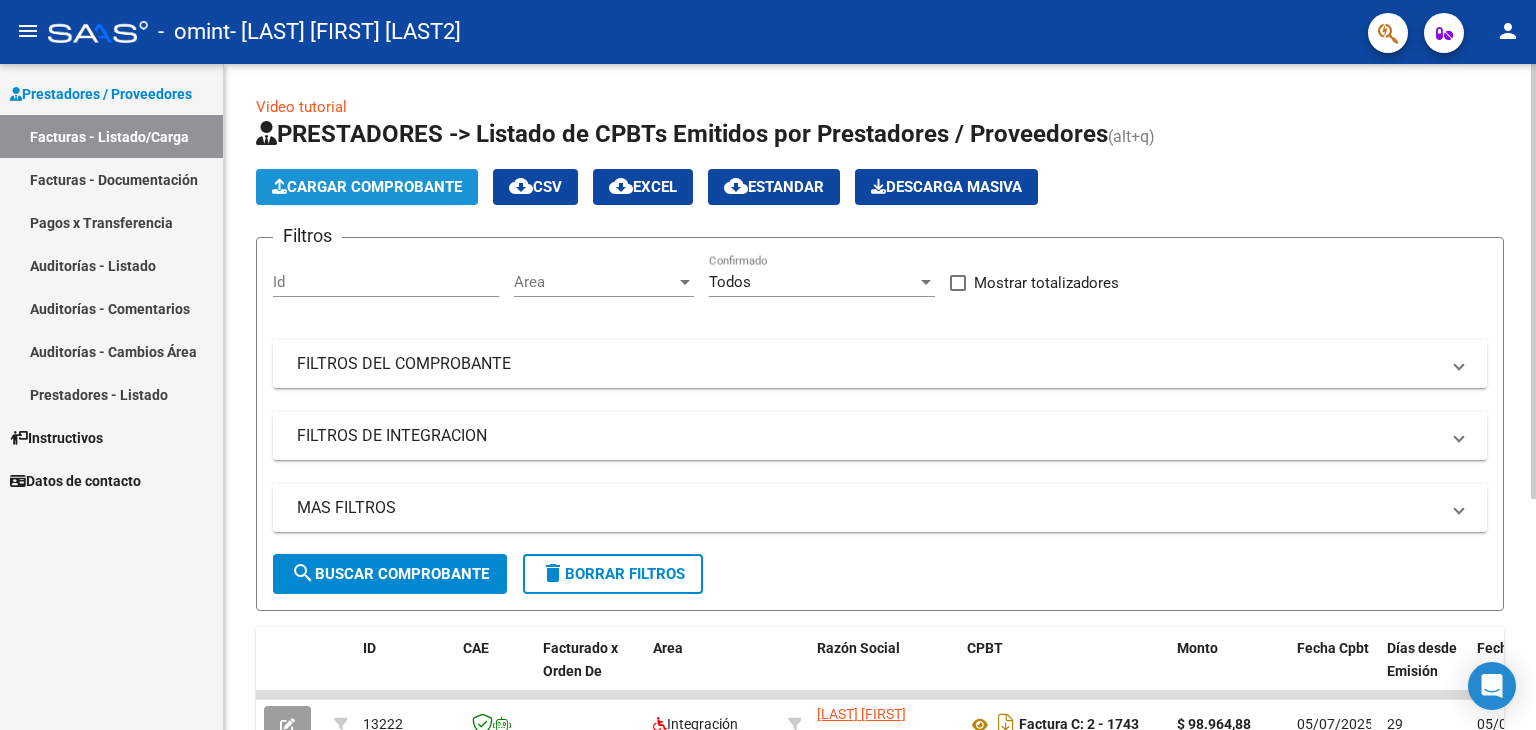 click on "Cargar Comprobante" 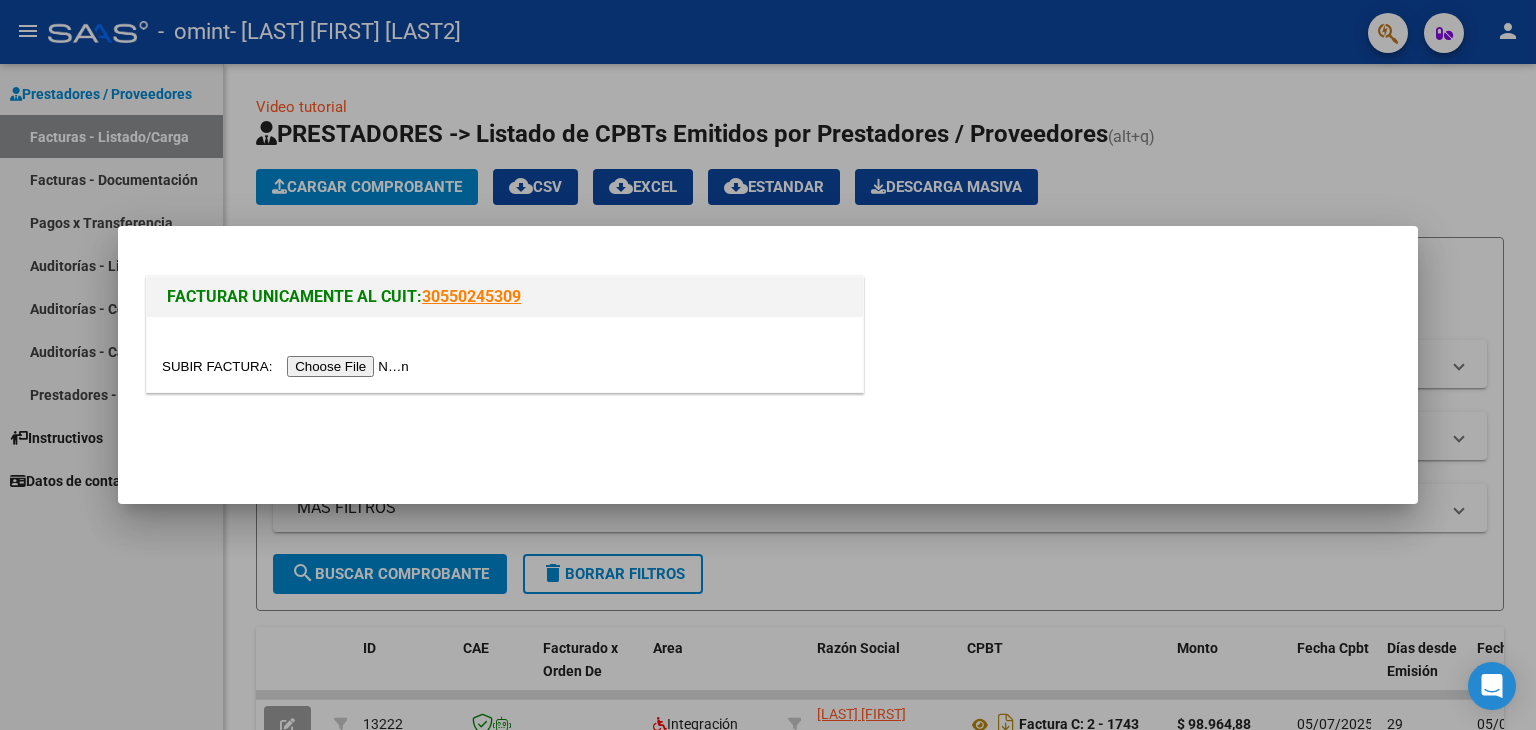 click at bounding box center (288, 366) 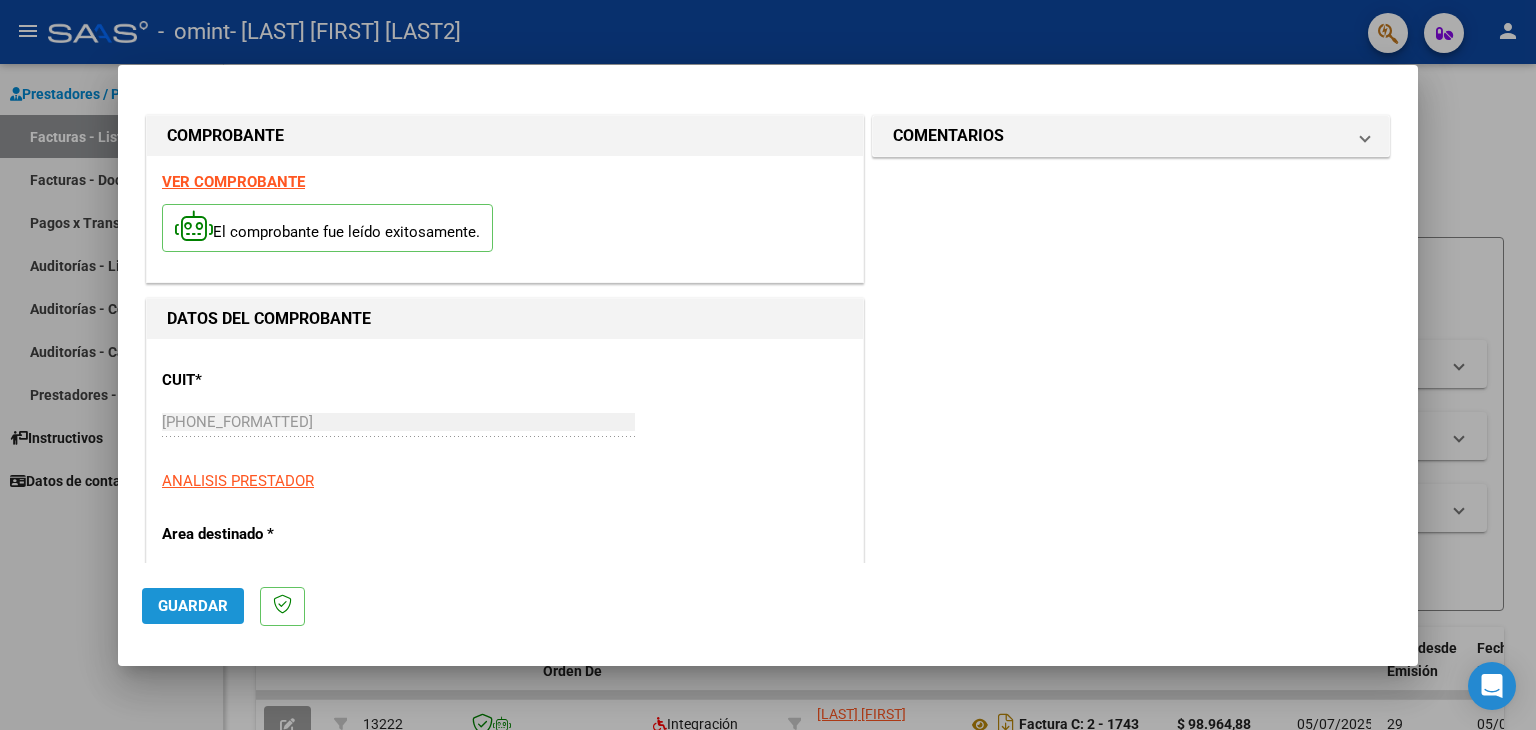 click on "Guardar" 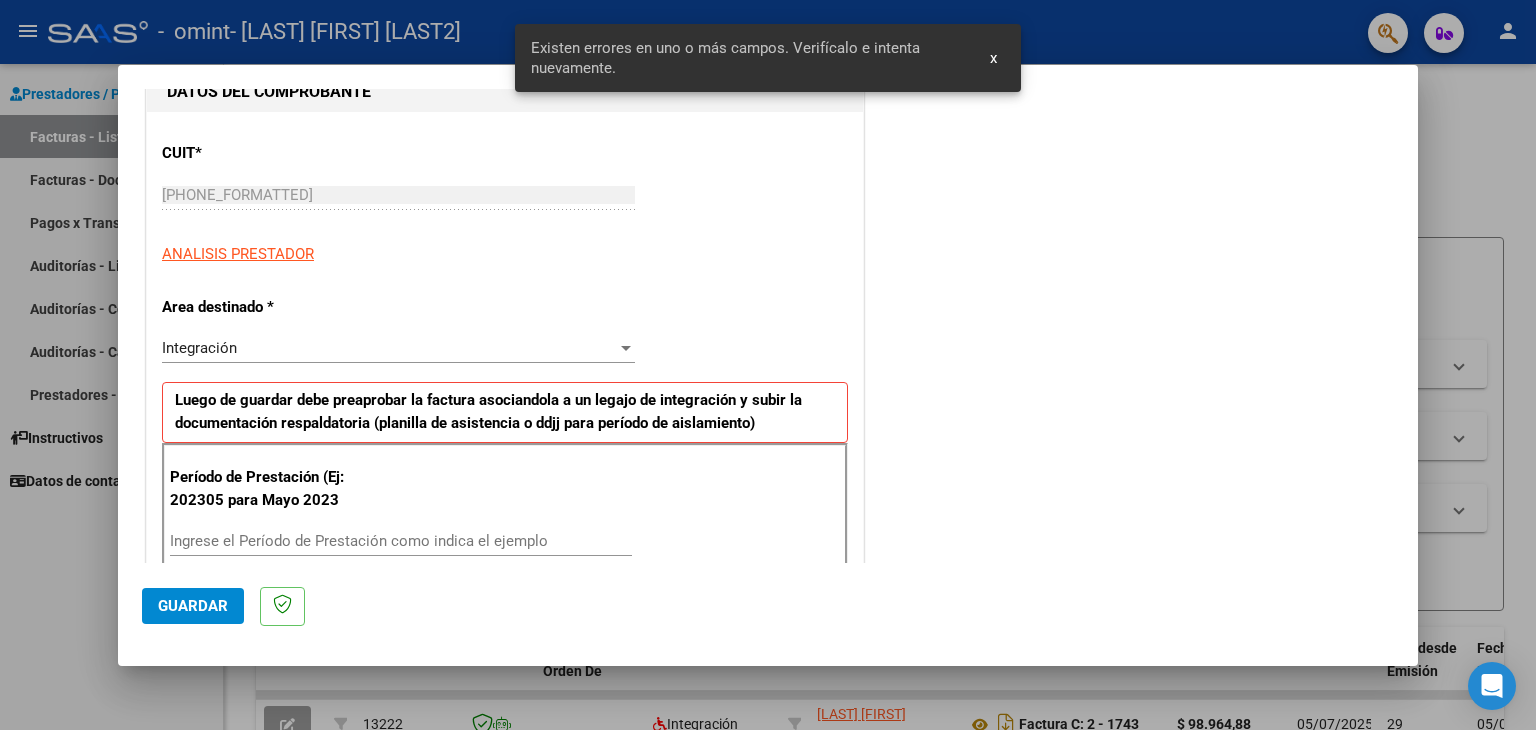 scroll, scrollTop: 420, scrollLeft: 0, axis: vertical 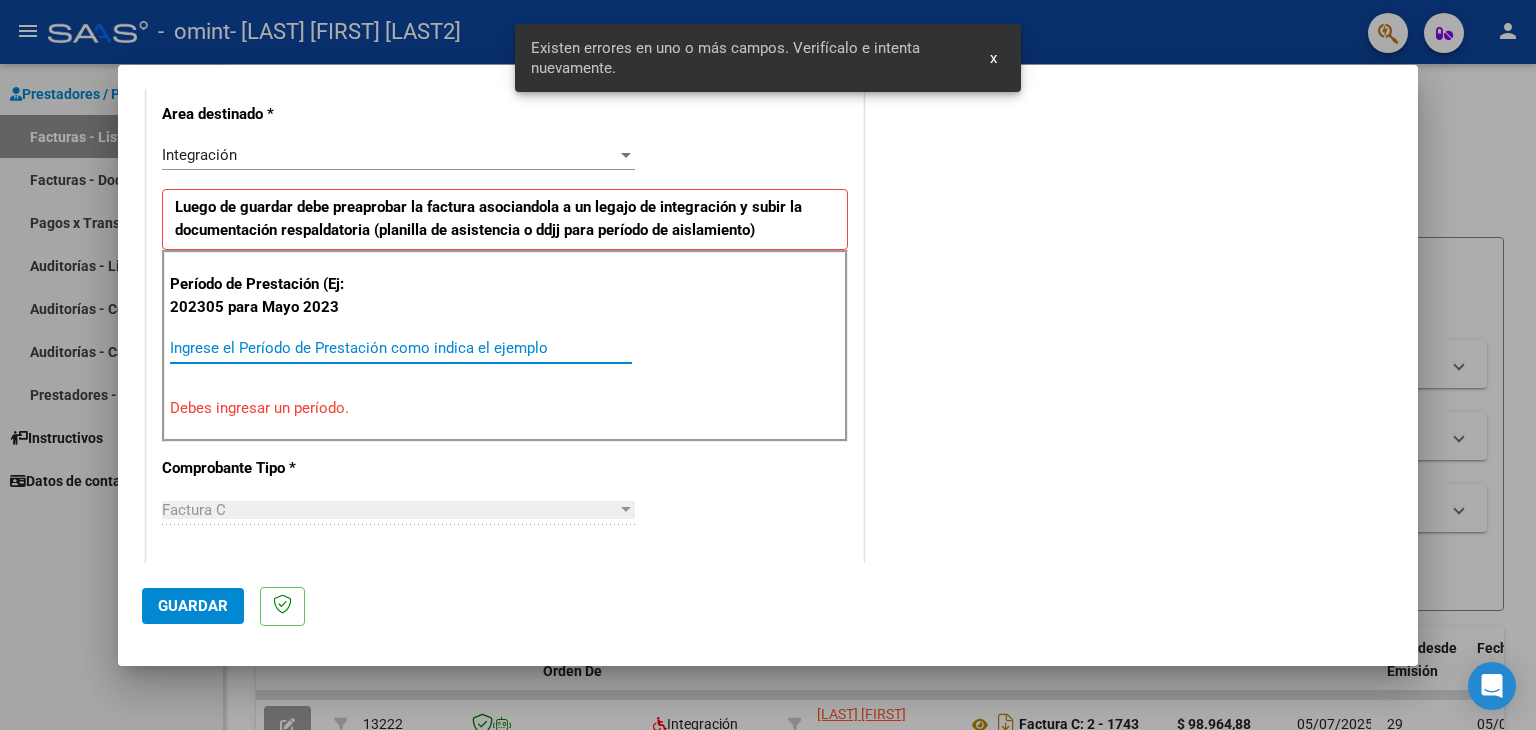 click on "Ingrese el Período de Prestación como indica el ejemplo" at bounding box center (401, 348) 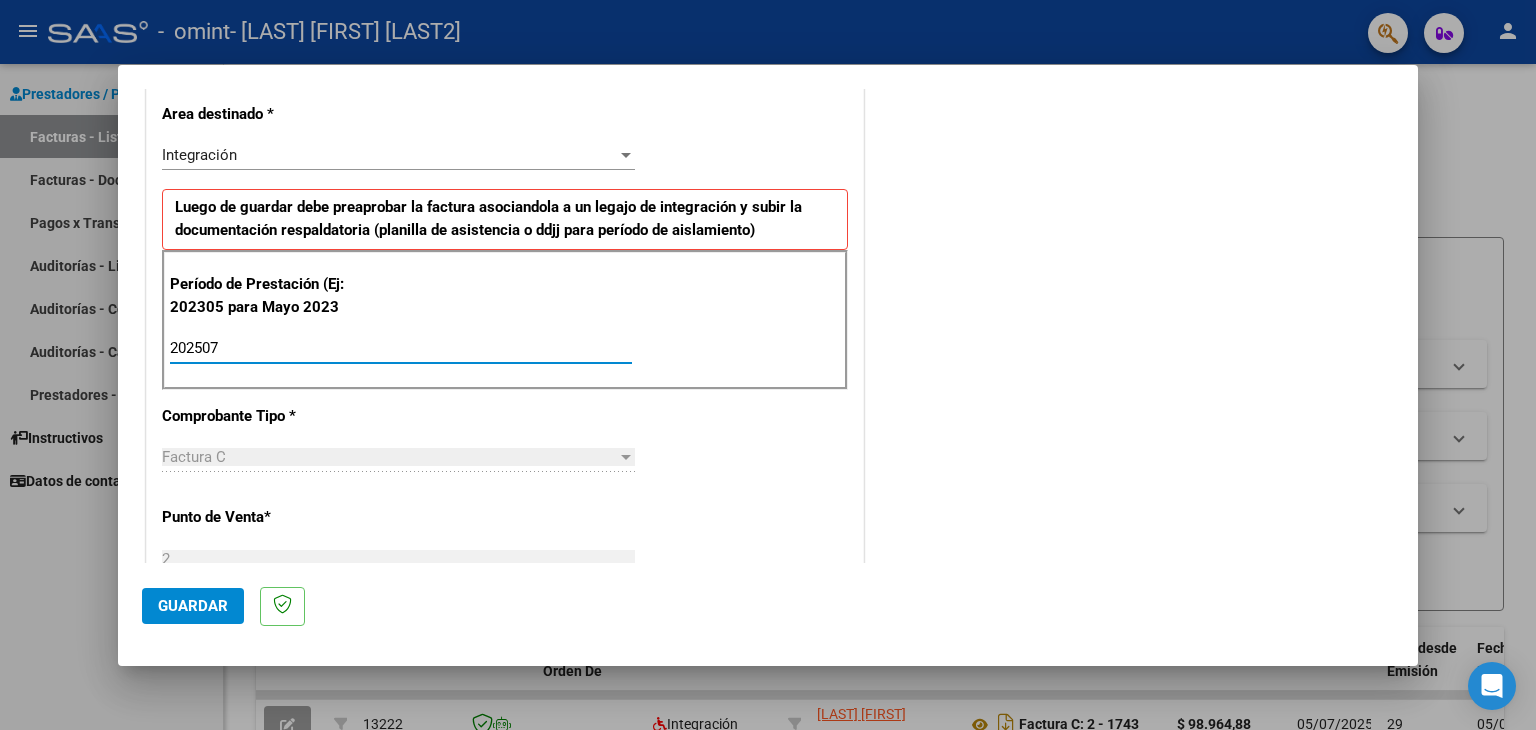 type on "202507" 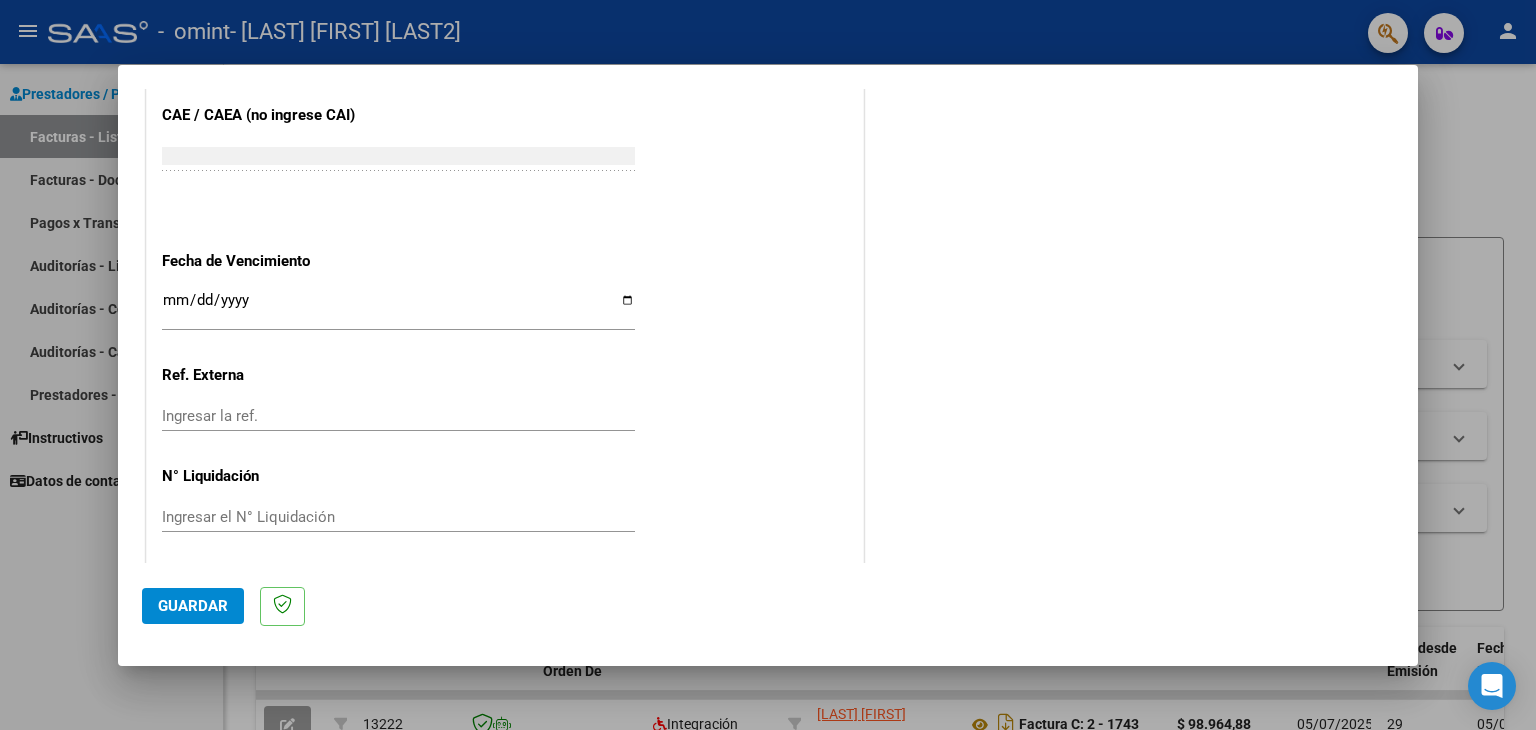 scroll, scrollTop: 1243, scrollLeft: 0, axis: vertical 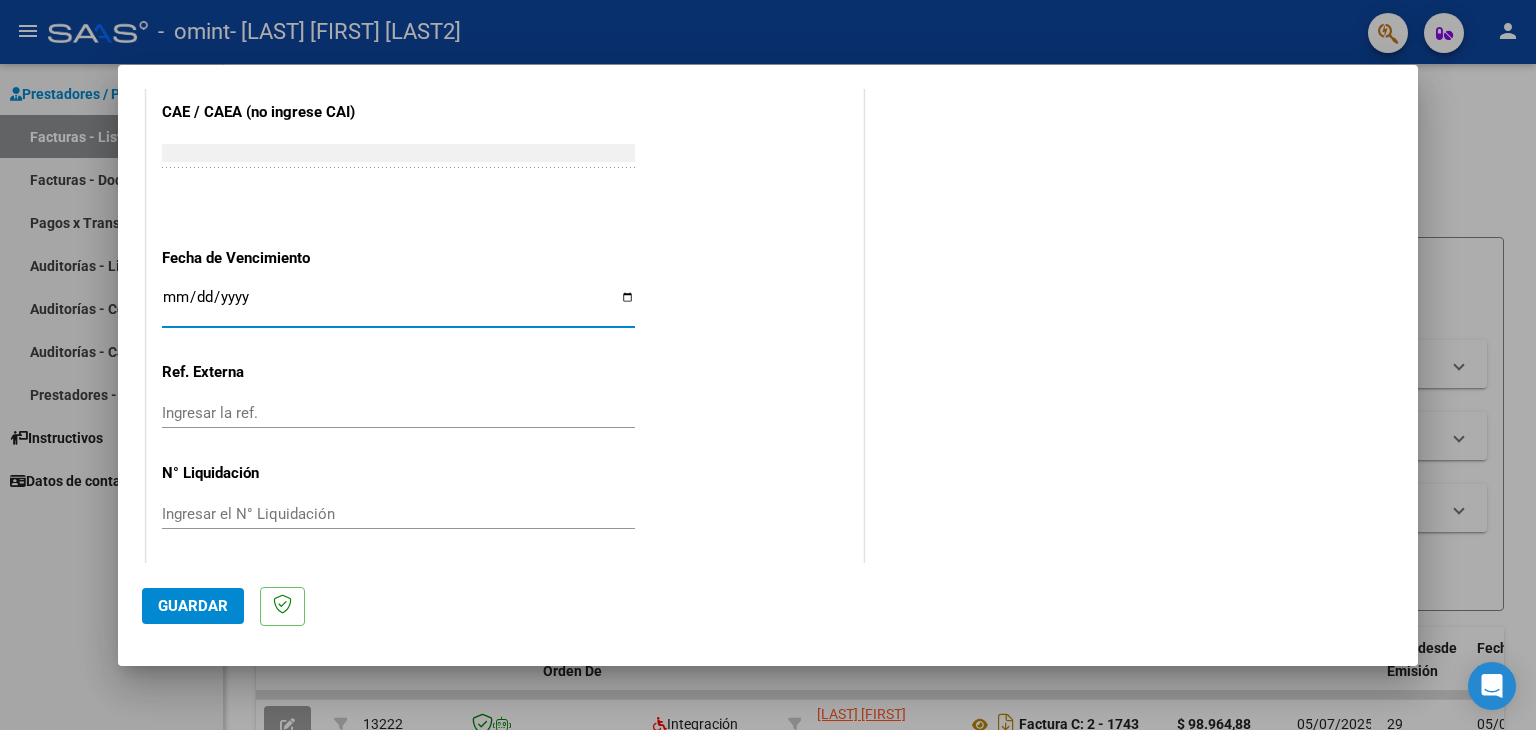 click on "Ingresar la fecha" at bounding box center (398, 305) 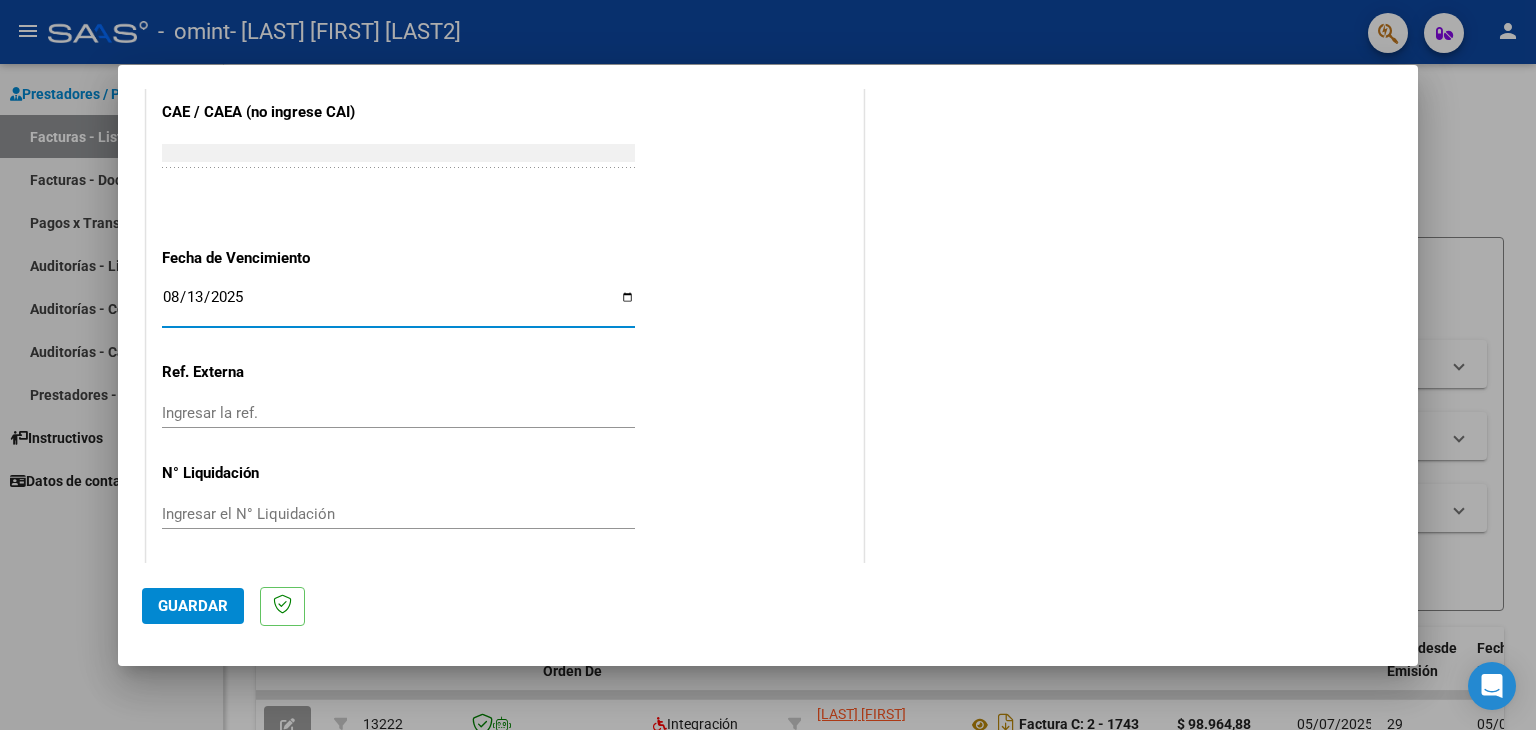 type on "2025-08-13" 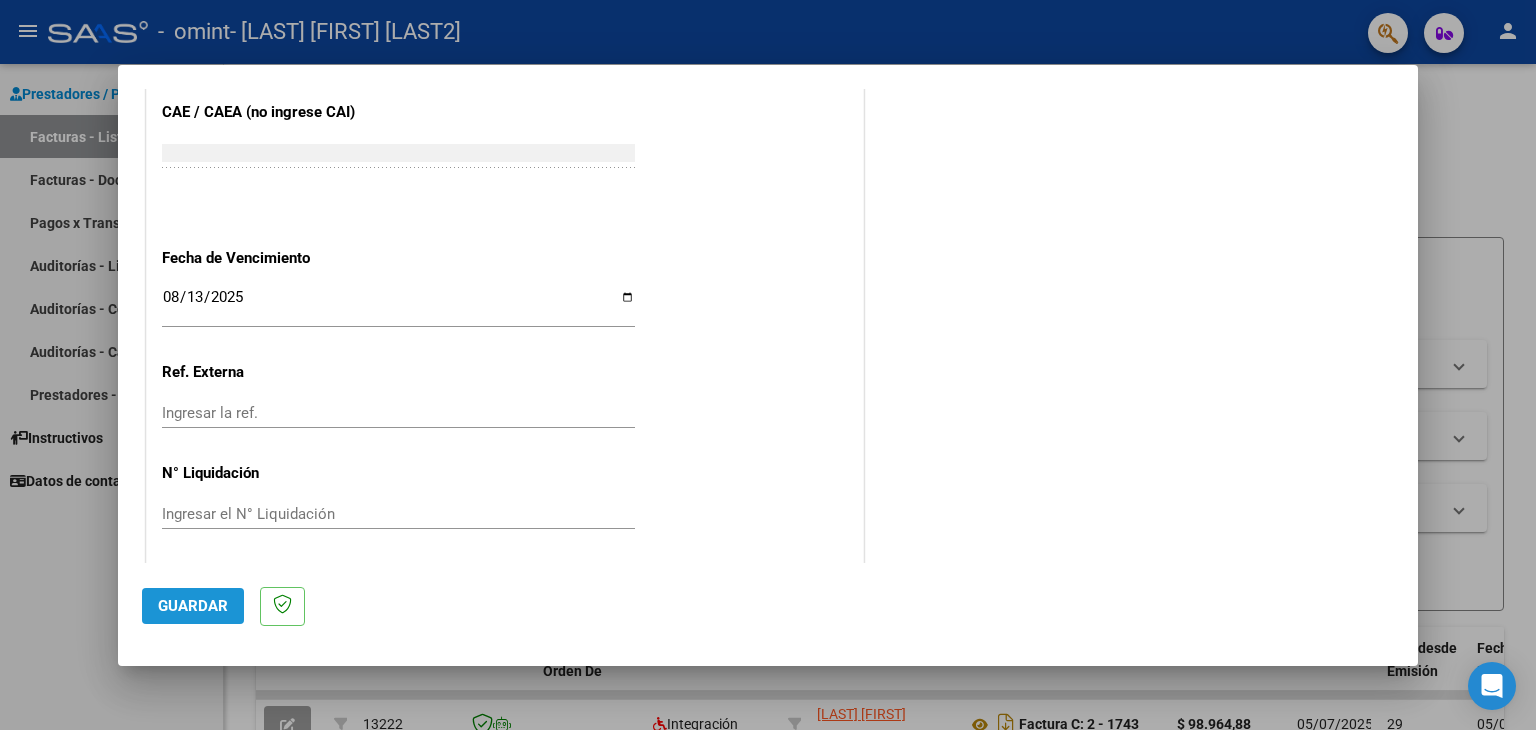 click on "Guardar" 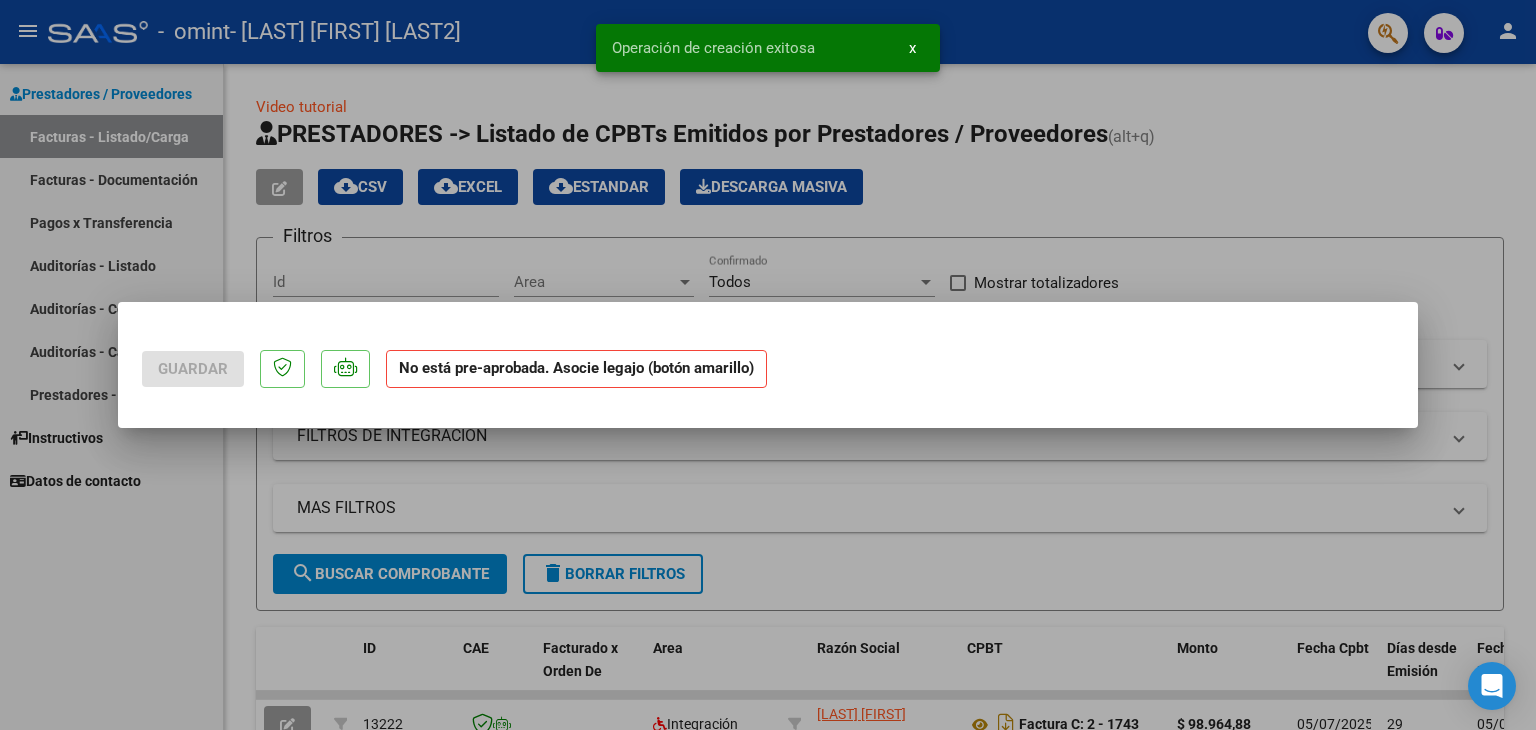 scroll, scrollTop: 0, scrollLeft: 0, axis: both 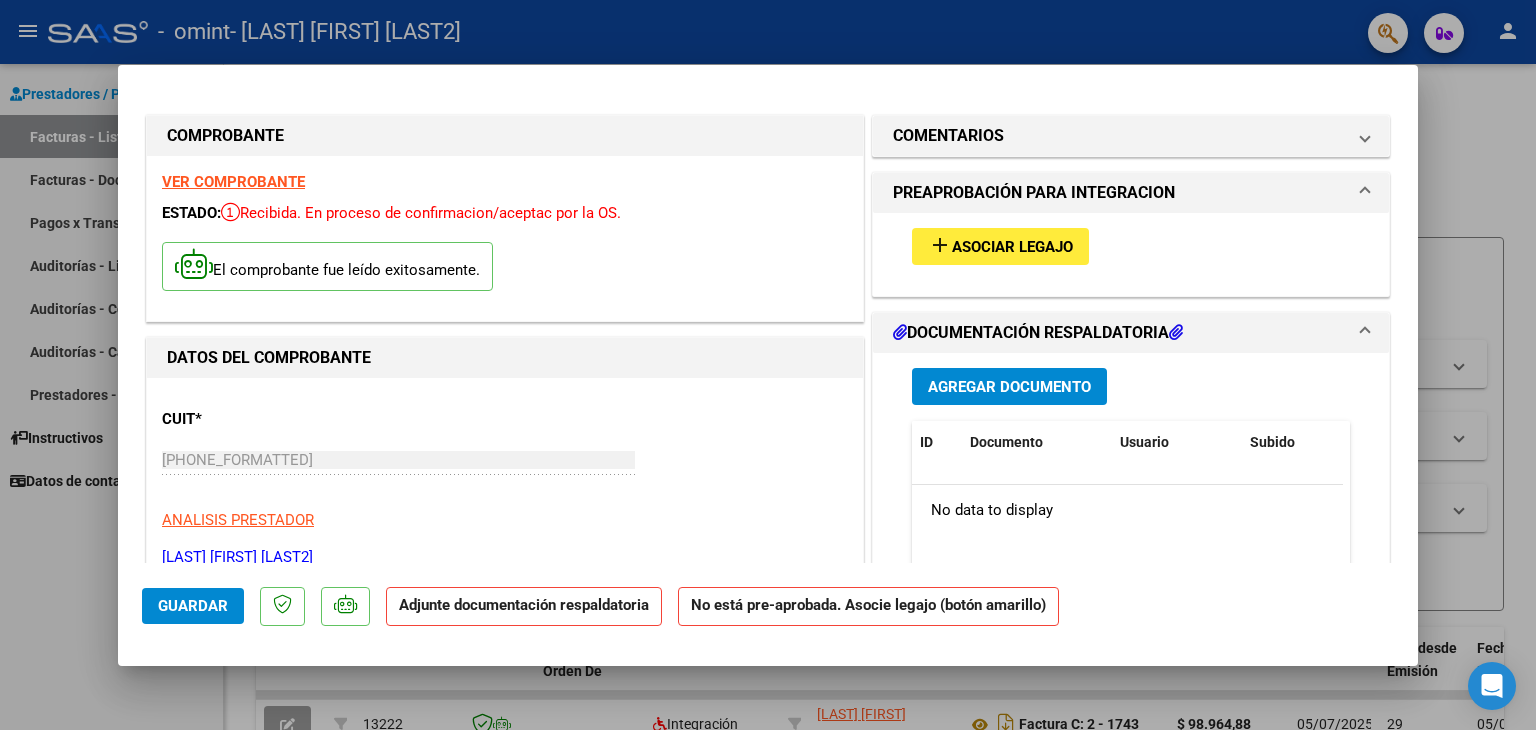 click on "add Asociar Legajo" at bounding box center [1000, 246] 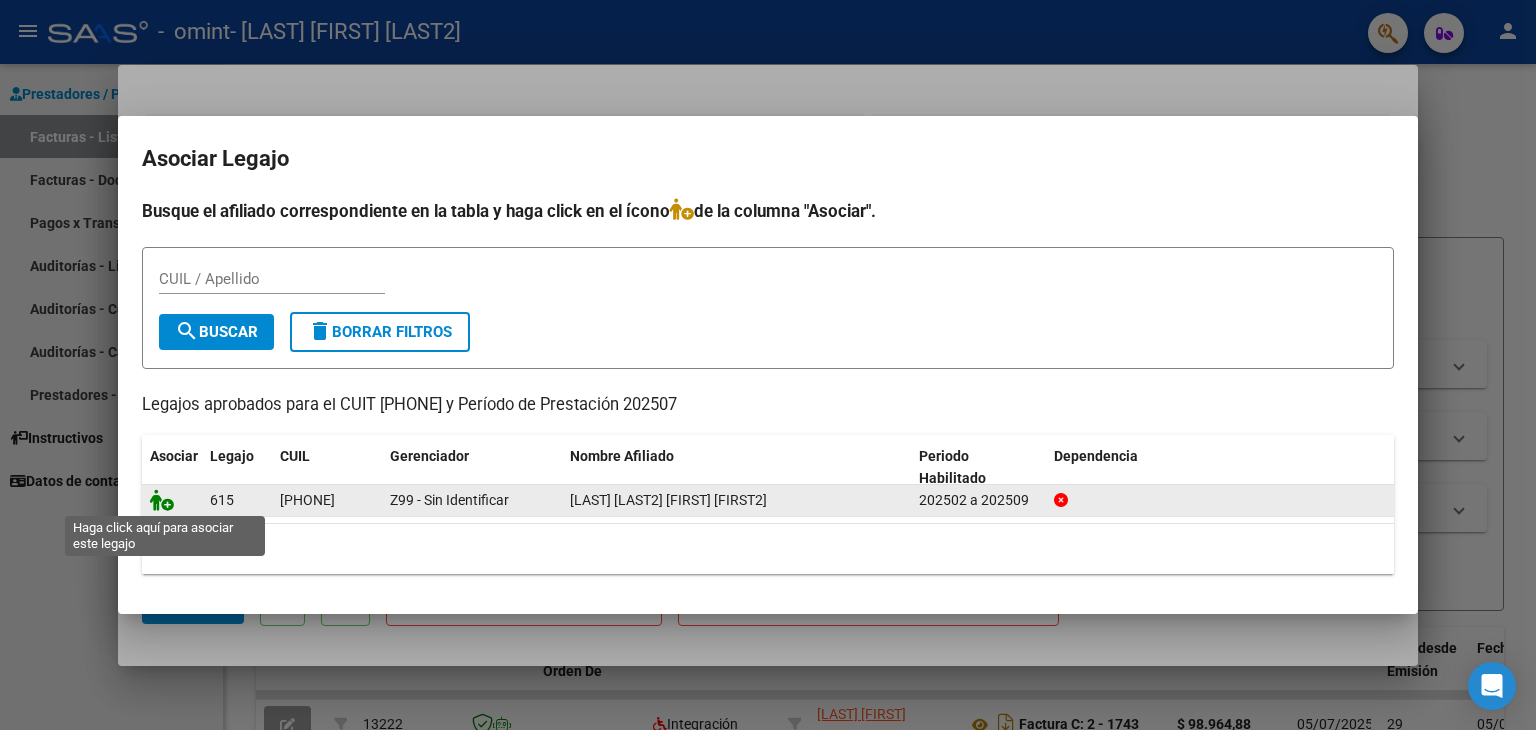 click 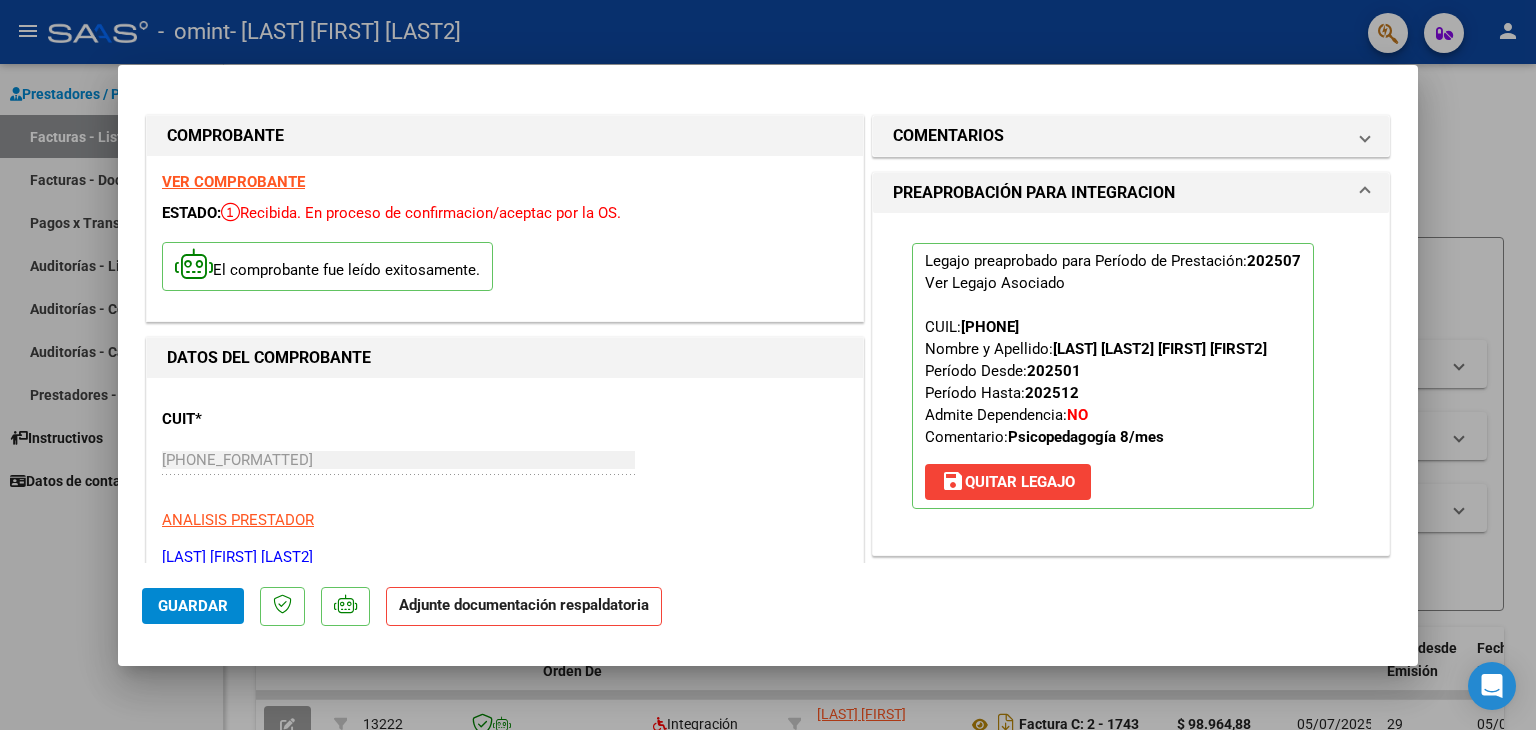 click on "Adjunte documentación respaldatoria" 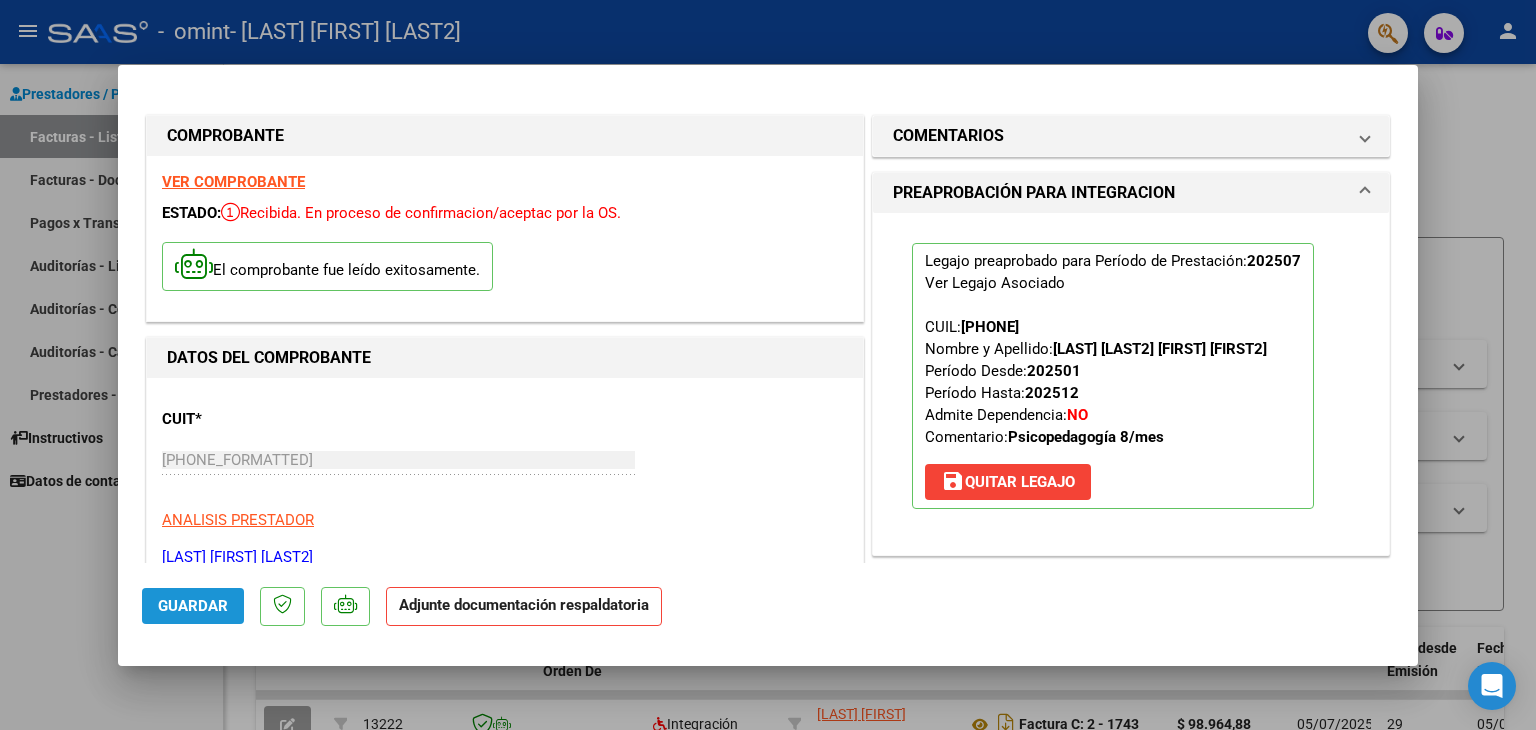 click on "Guardar" 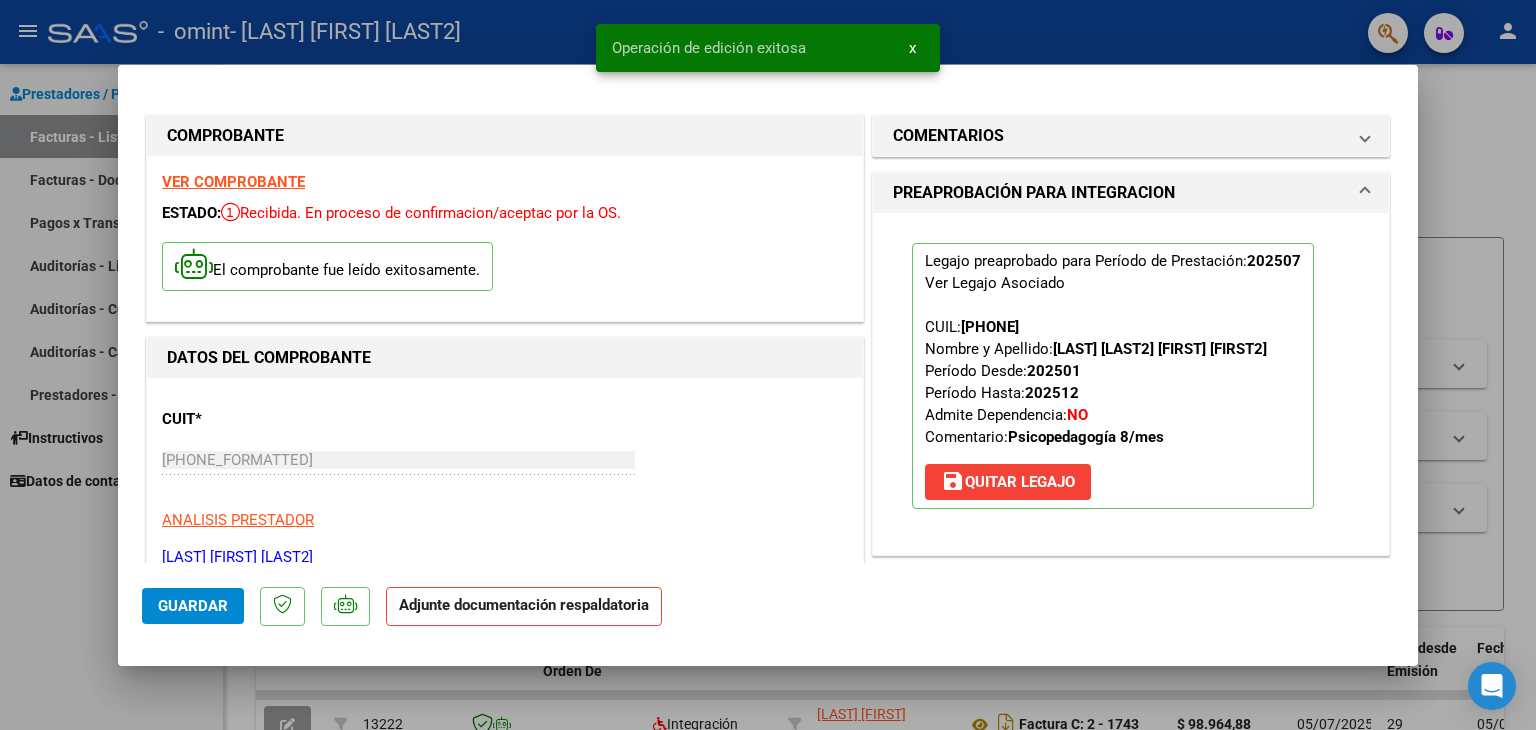 click on "Adjunte documentación respaldatoria" 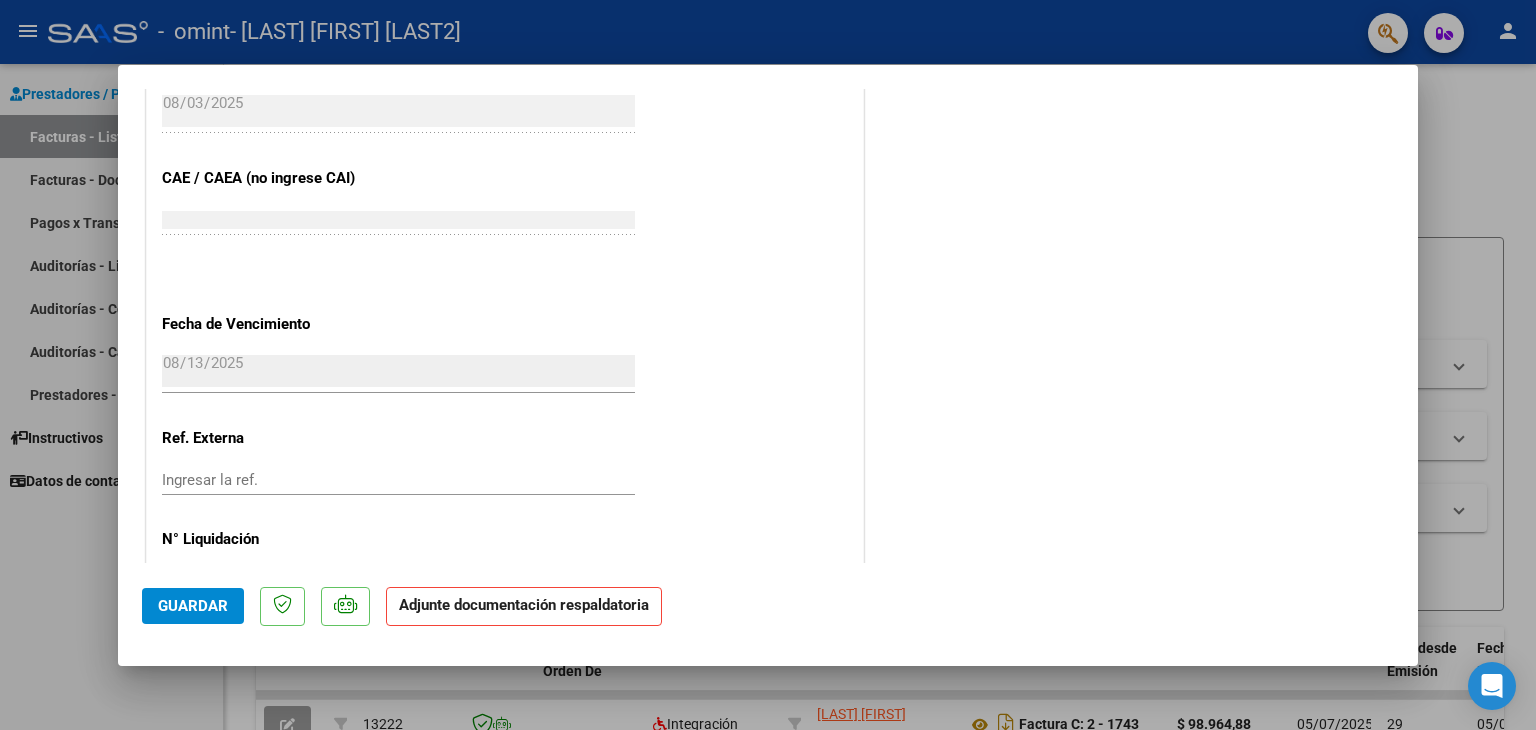 scroll, scrollTop: 1313, scrollLeft: 0, axis: vertical 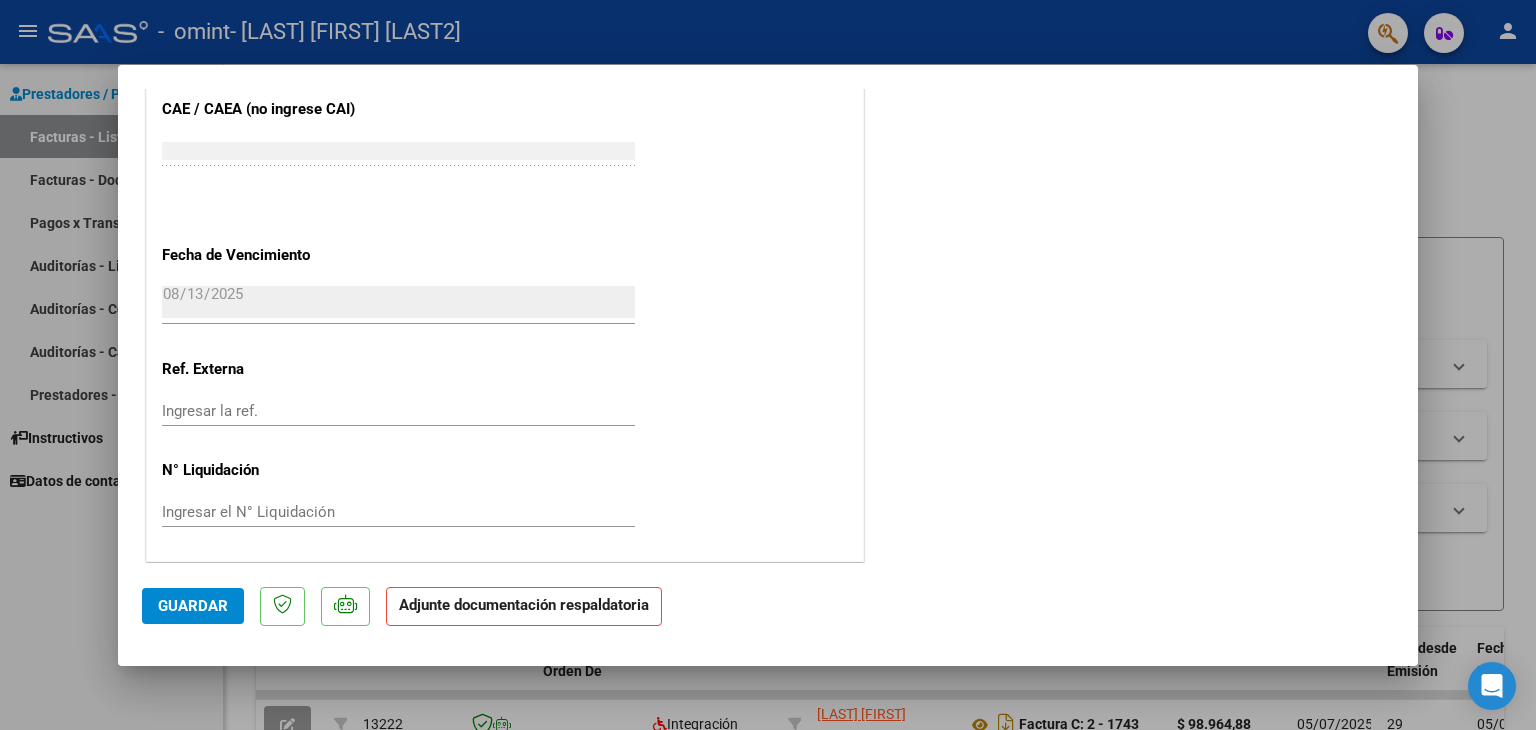 click on "Adjunte documentación respaldatoria" 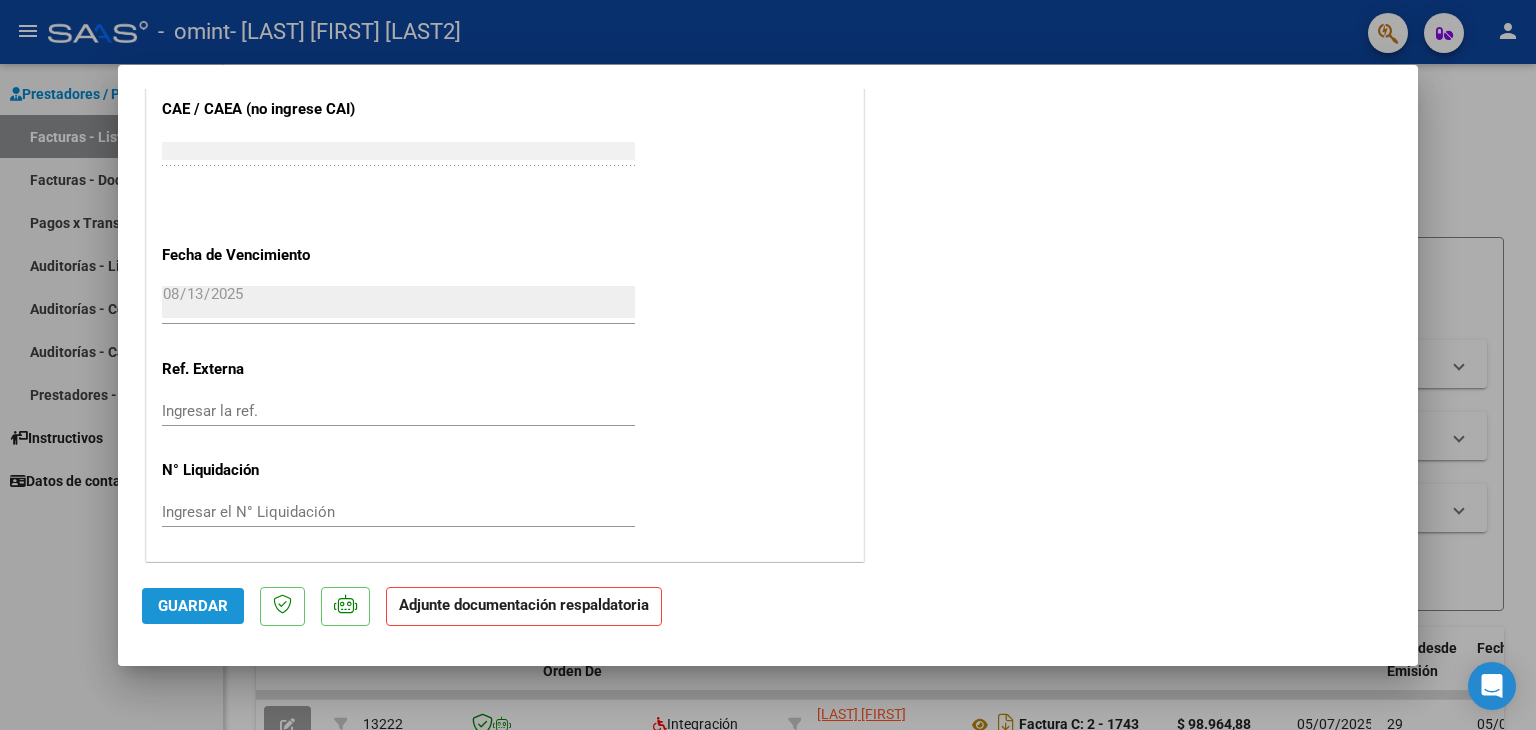 click on "Guardar" 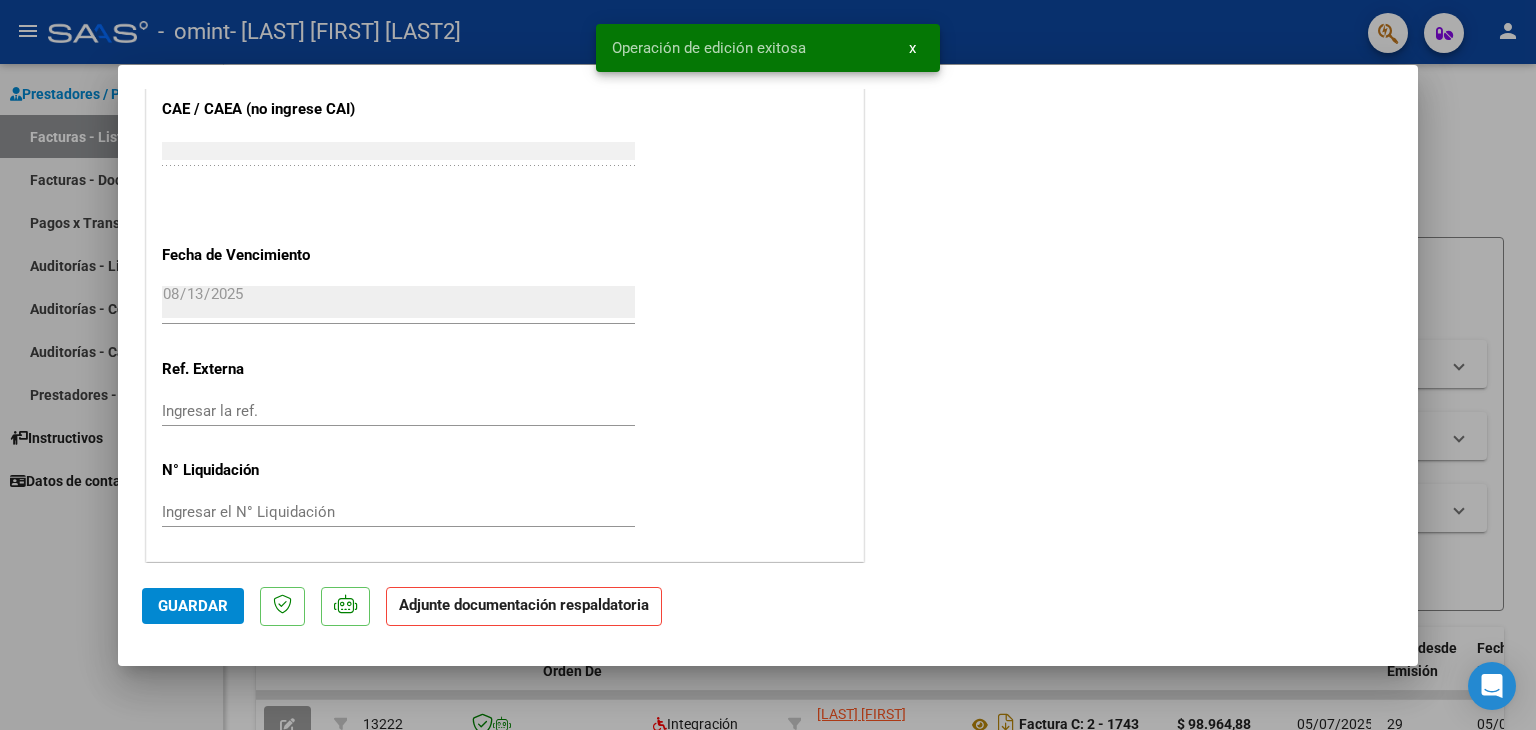 click on "Adjunte documentación respaldatoria" 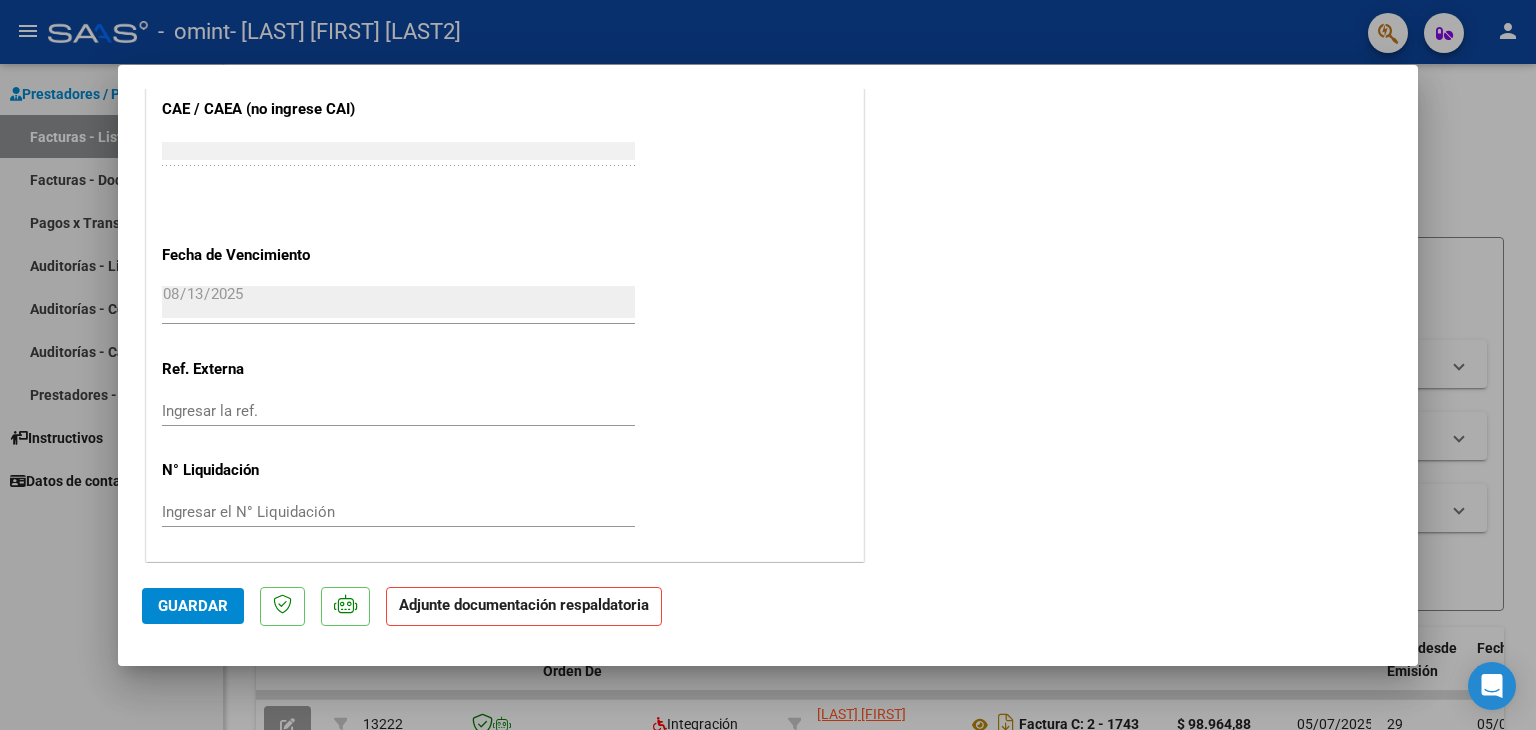 click on "Adjunte documentación respaldatoria" 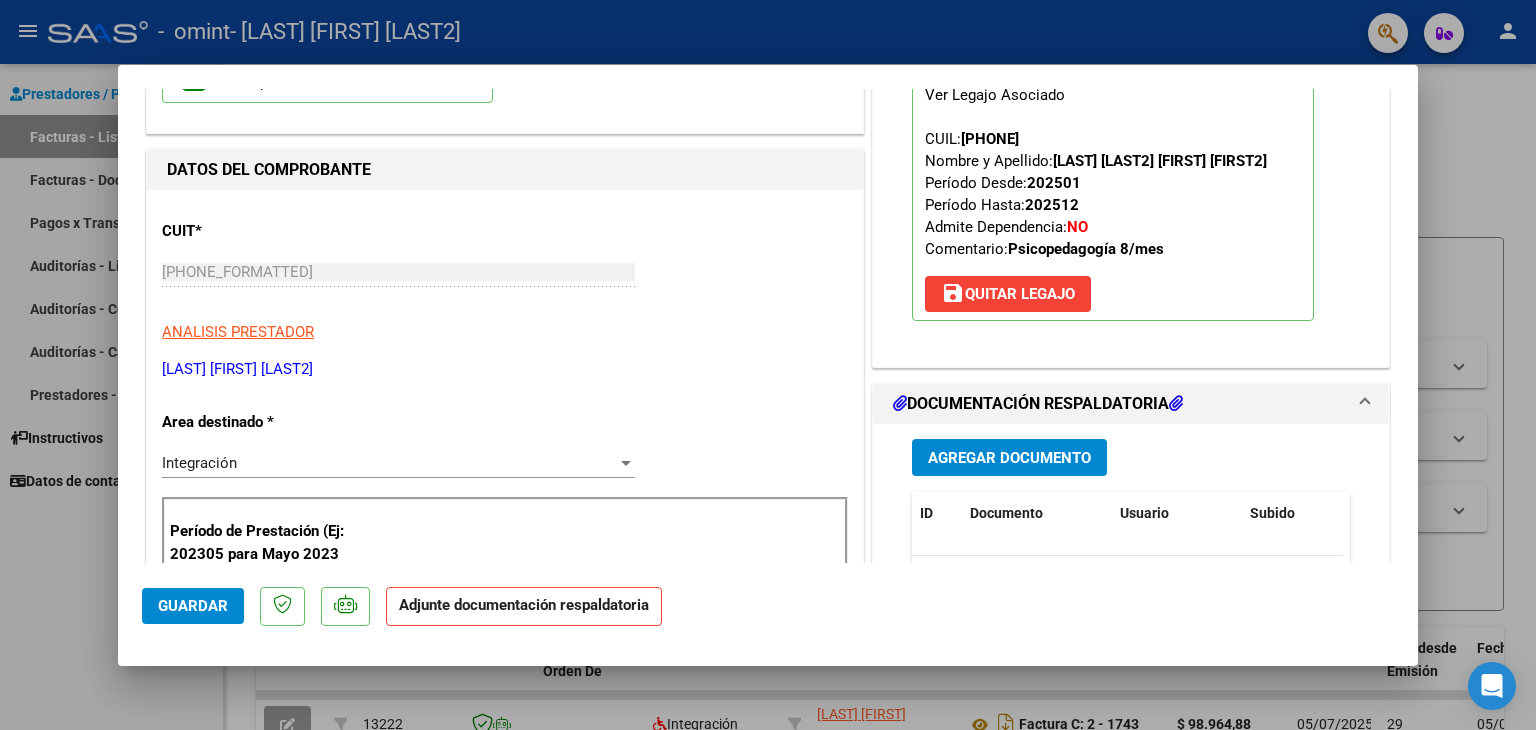 scroll, scrollTop: 224, scrollLeft: 0, axis: vertical 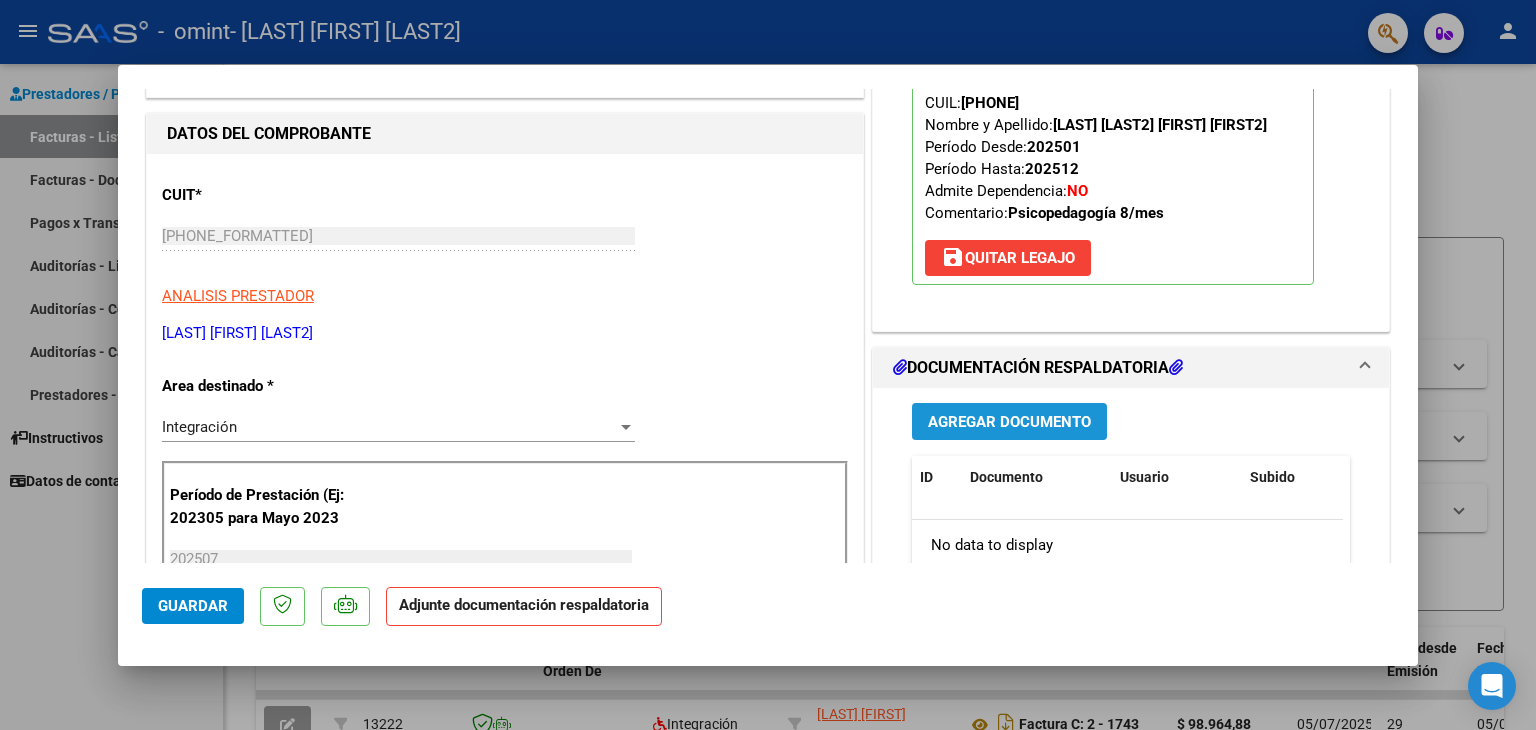 click on "Agregar Documento" at bounding box center (1009, 422) 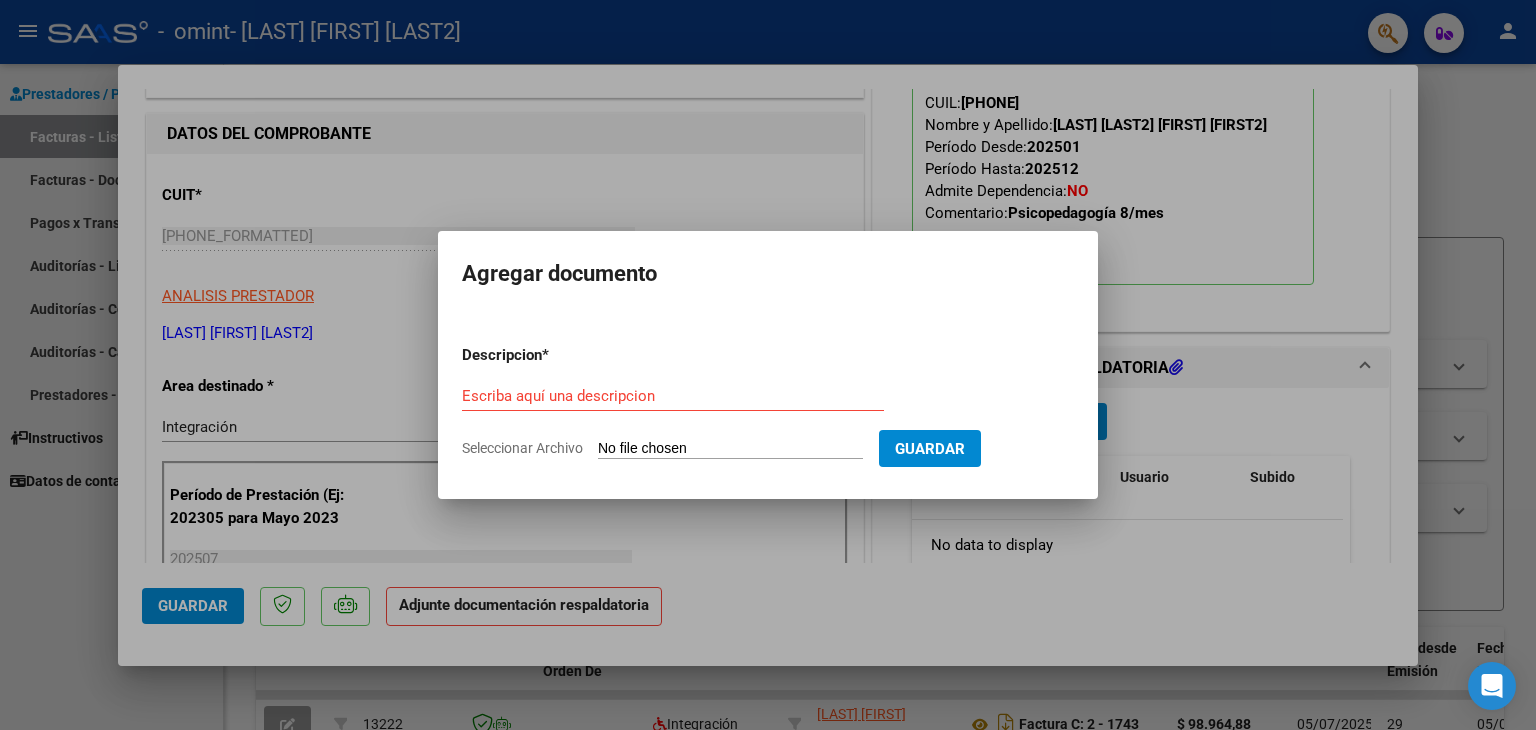click on "Seleccionar Archivo" at bounding box center [730, 449] 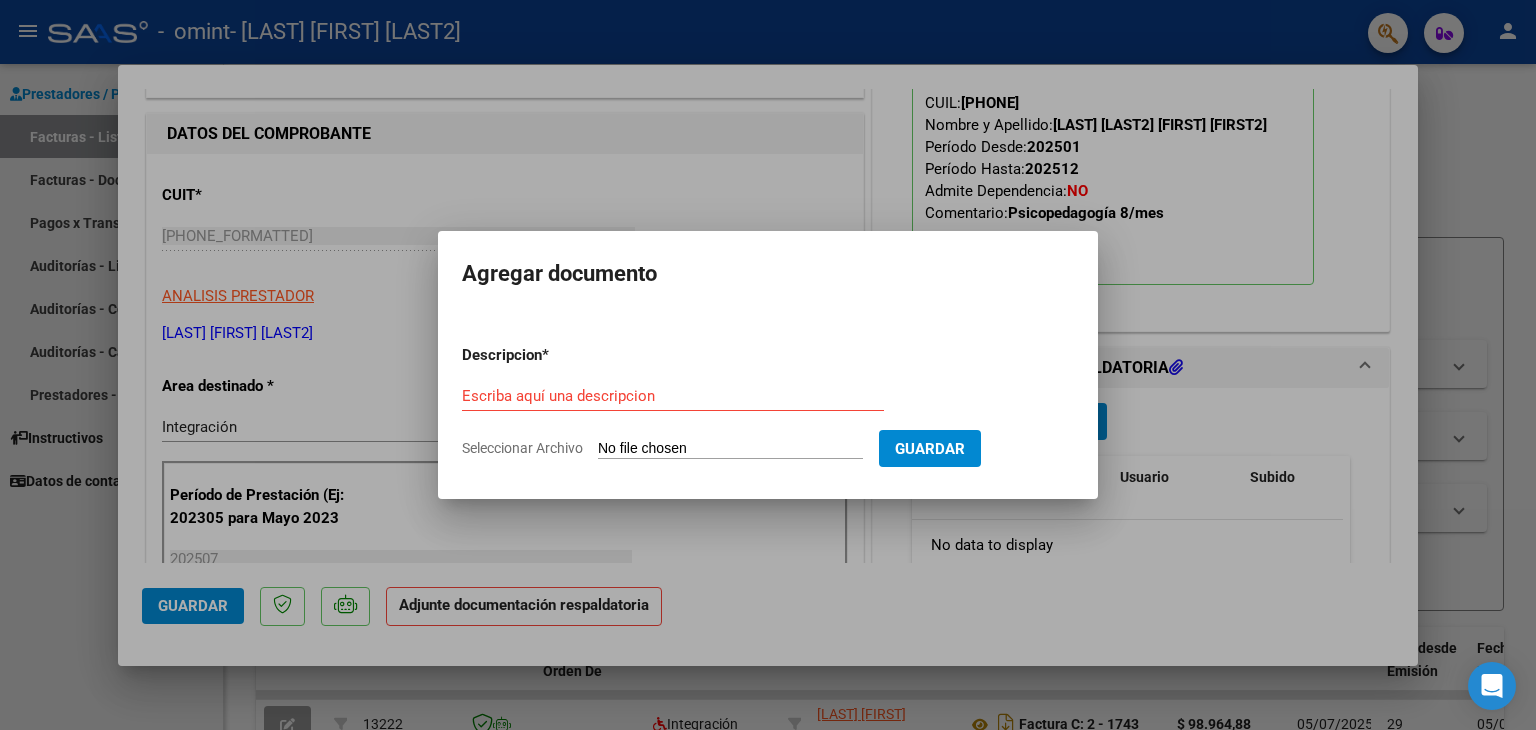 type on "C:\fakepath\[PHONE]_011_00002_00001766.pdf" 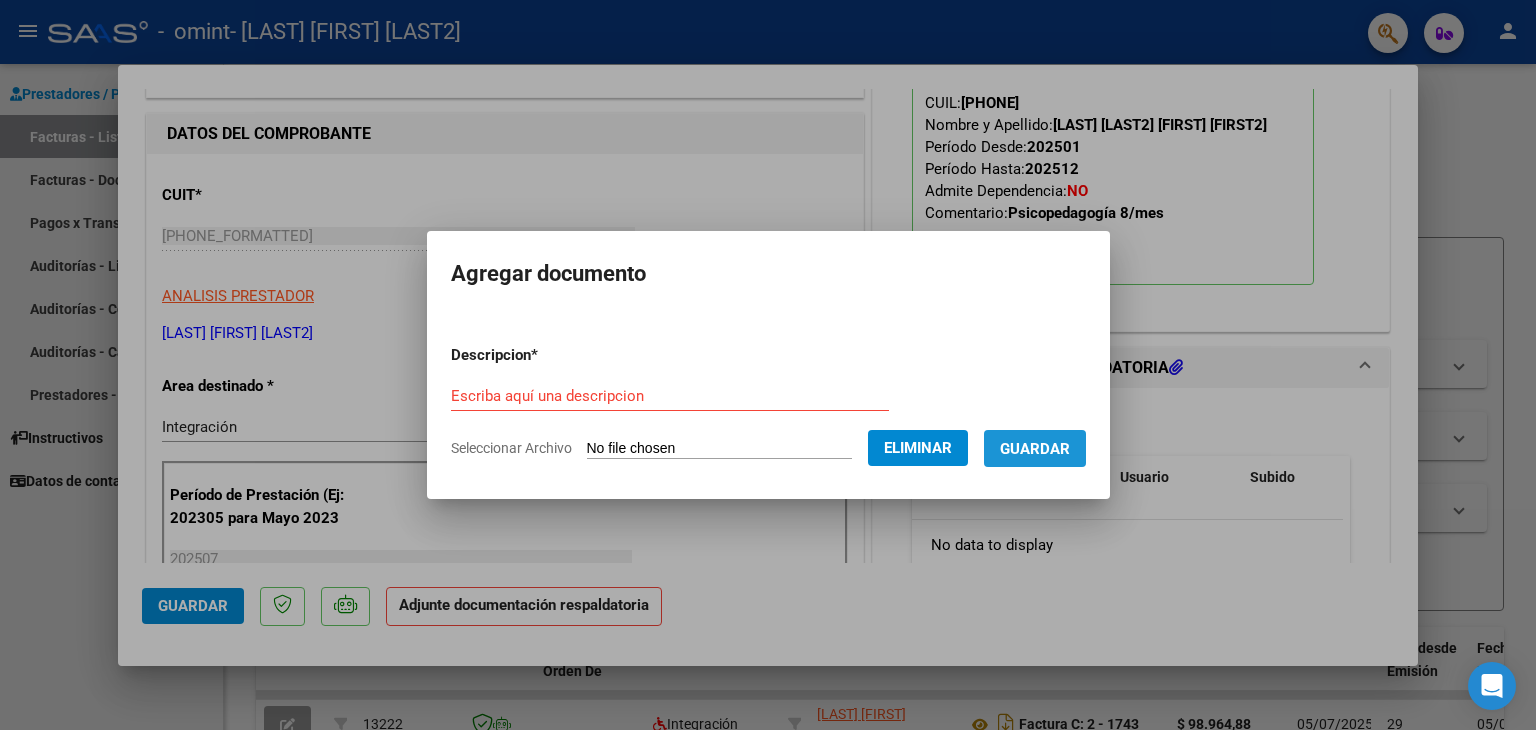 click on "Guardar" at bounding box center [1035, 448] 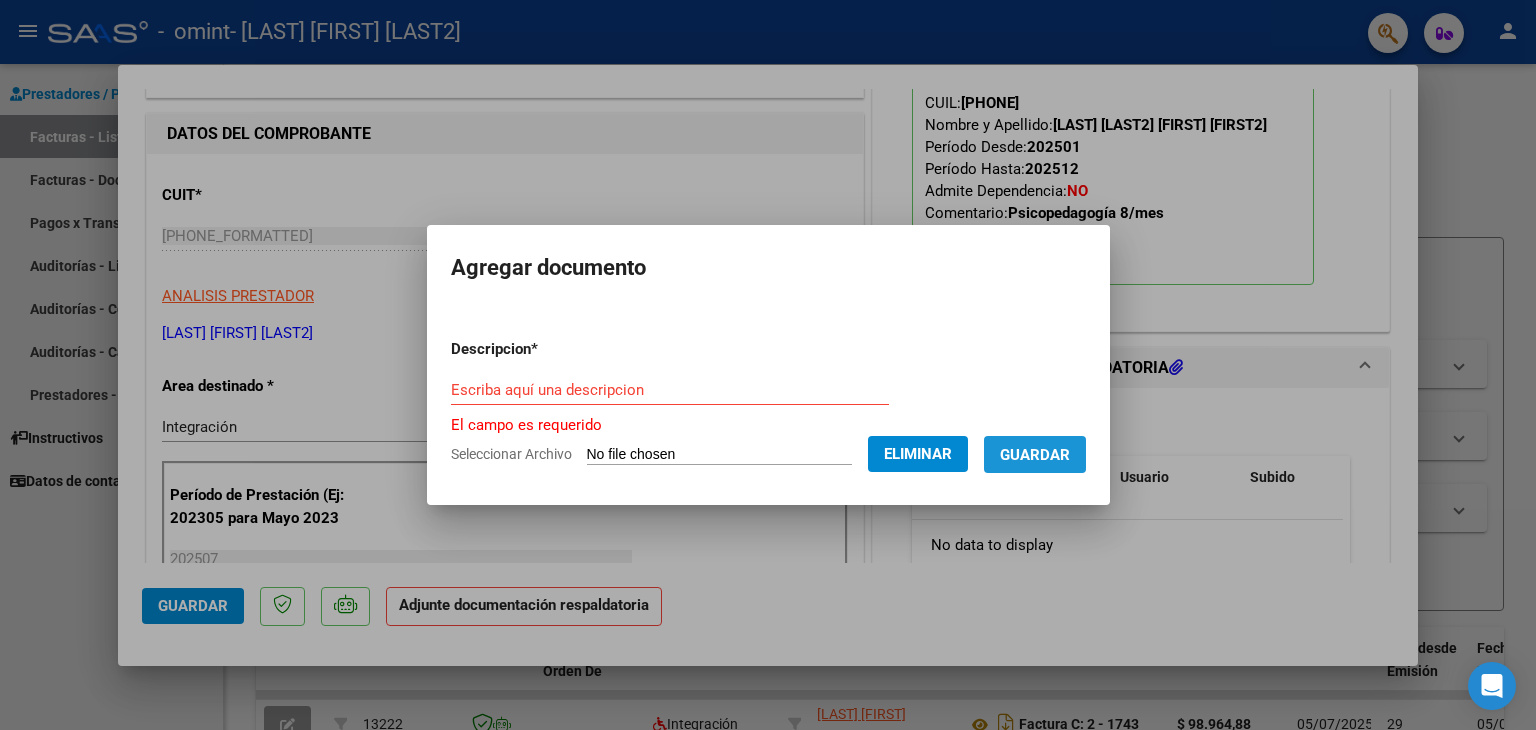click on "Guardar" at bounding box center (1035, 455) 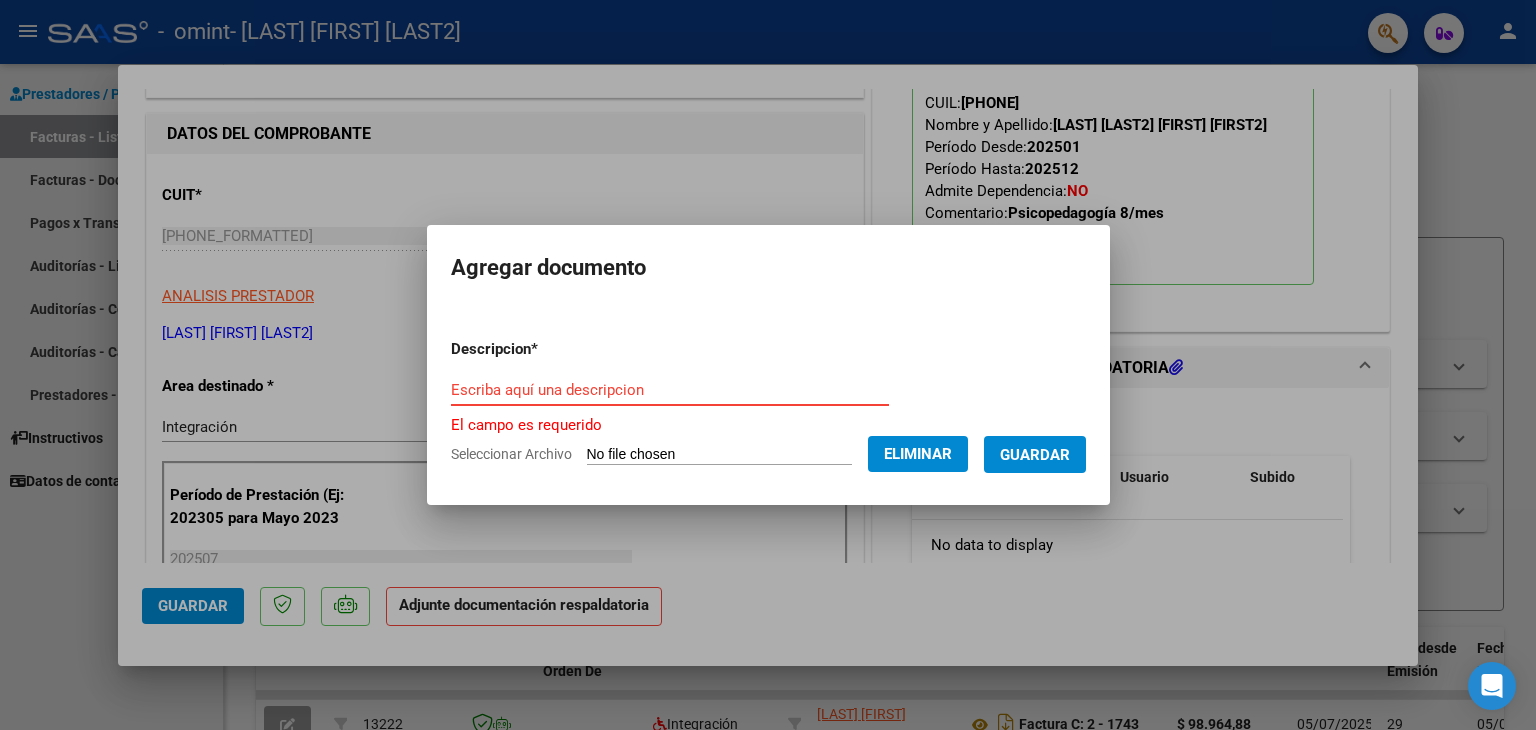 click on "Escriba aquí una descripcion" at bounding box center (670, 390) 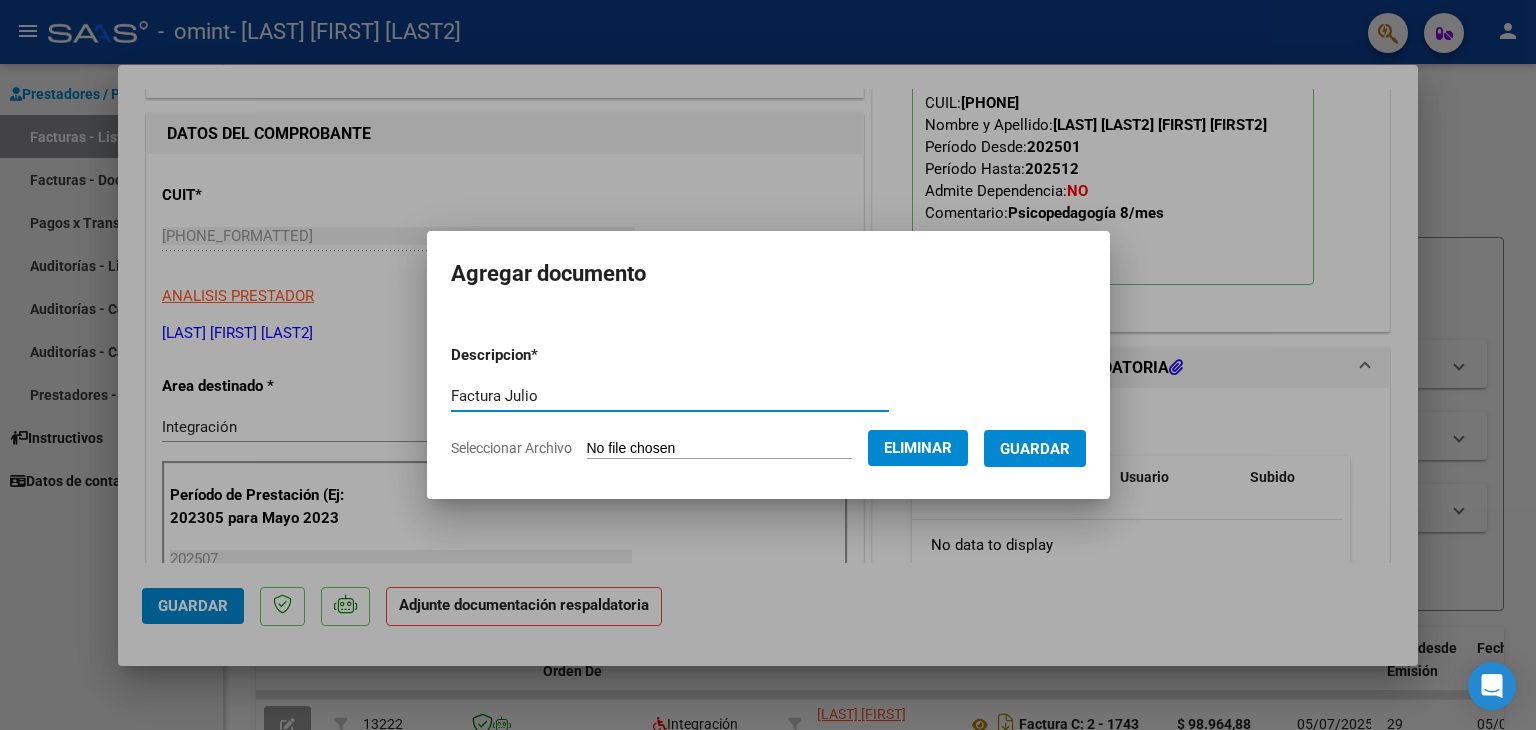 type on "Factura Julio" 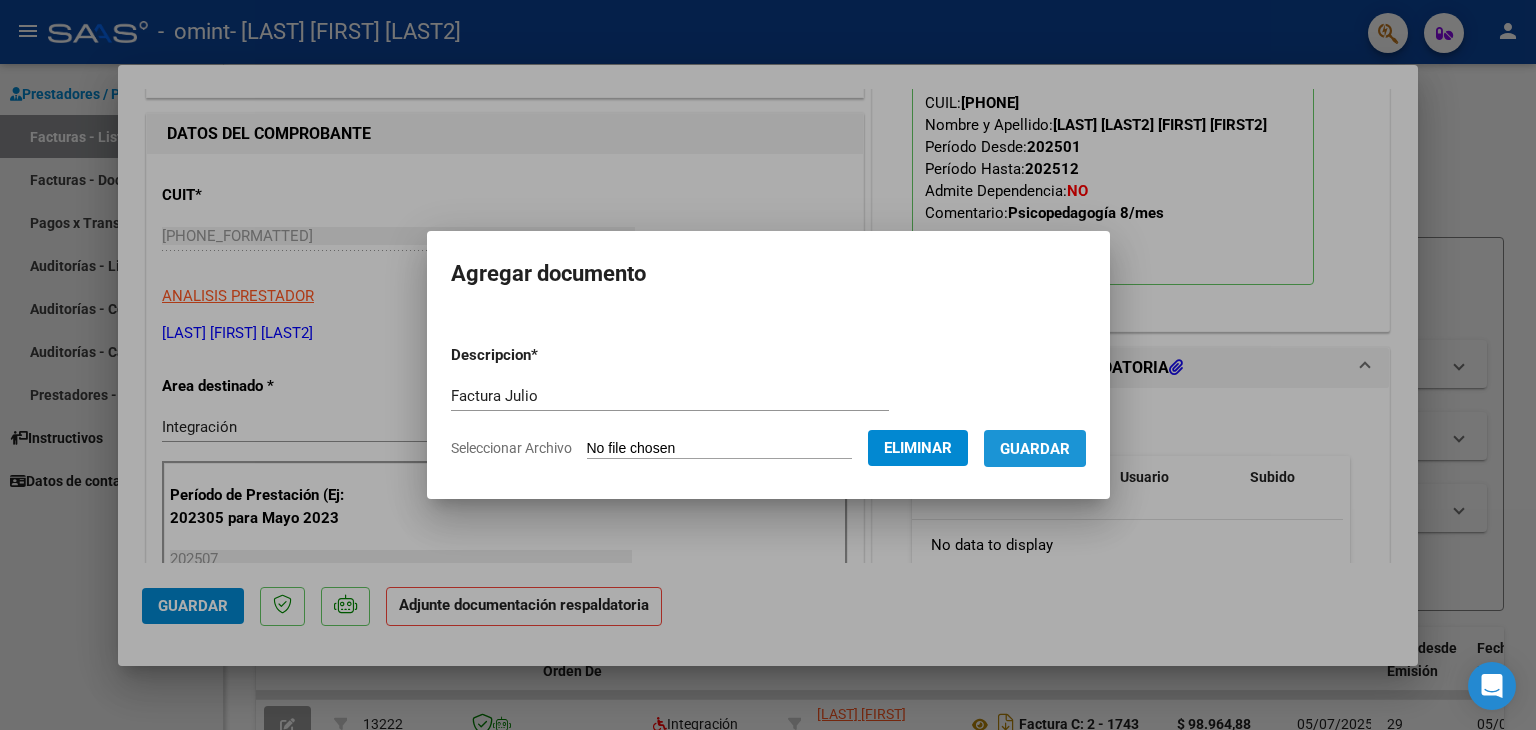 click on "Guardar" at bounding box center [1035, 449] 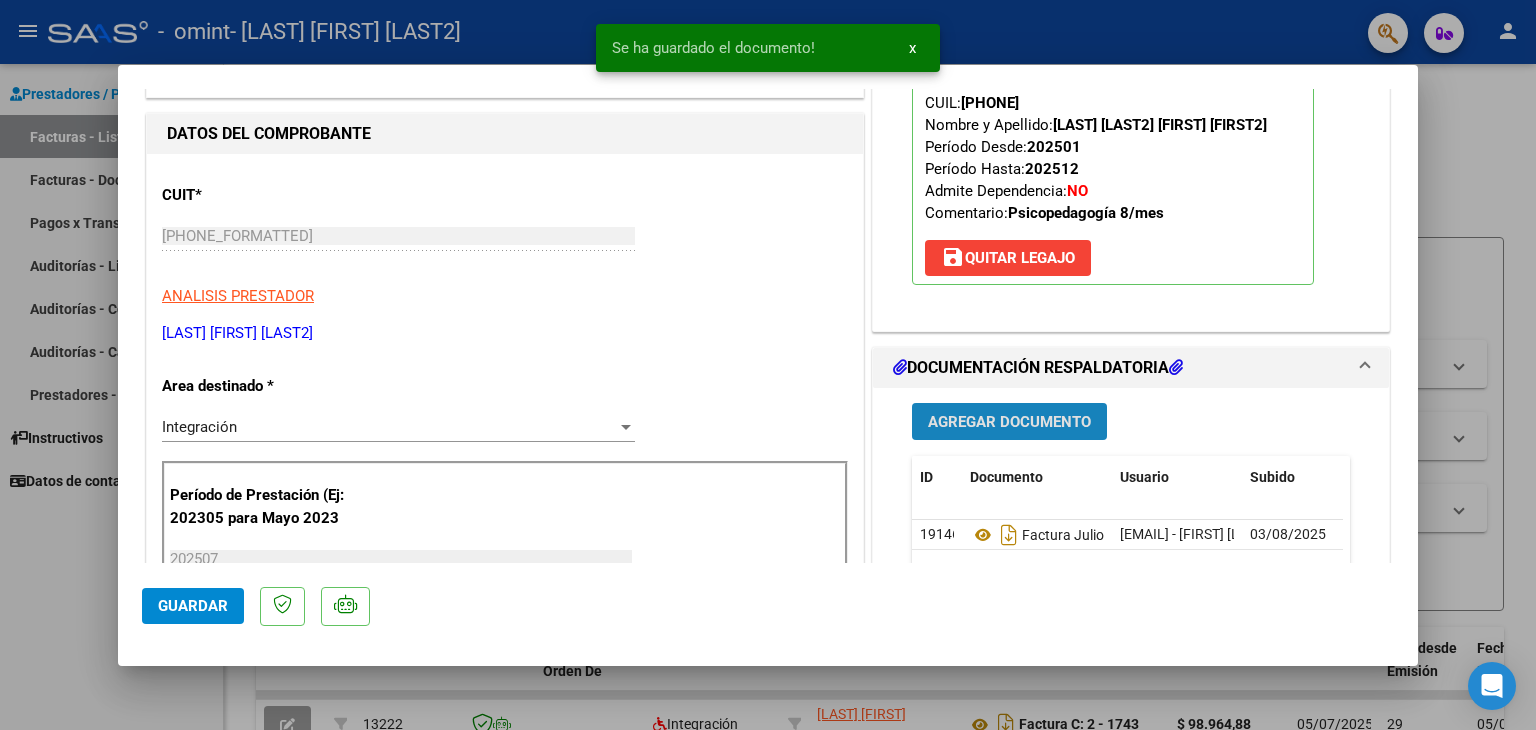 click on "Agregar Documento" at bounding box center (1009, 422) 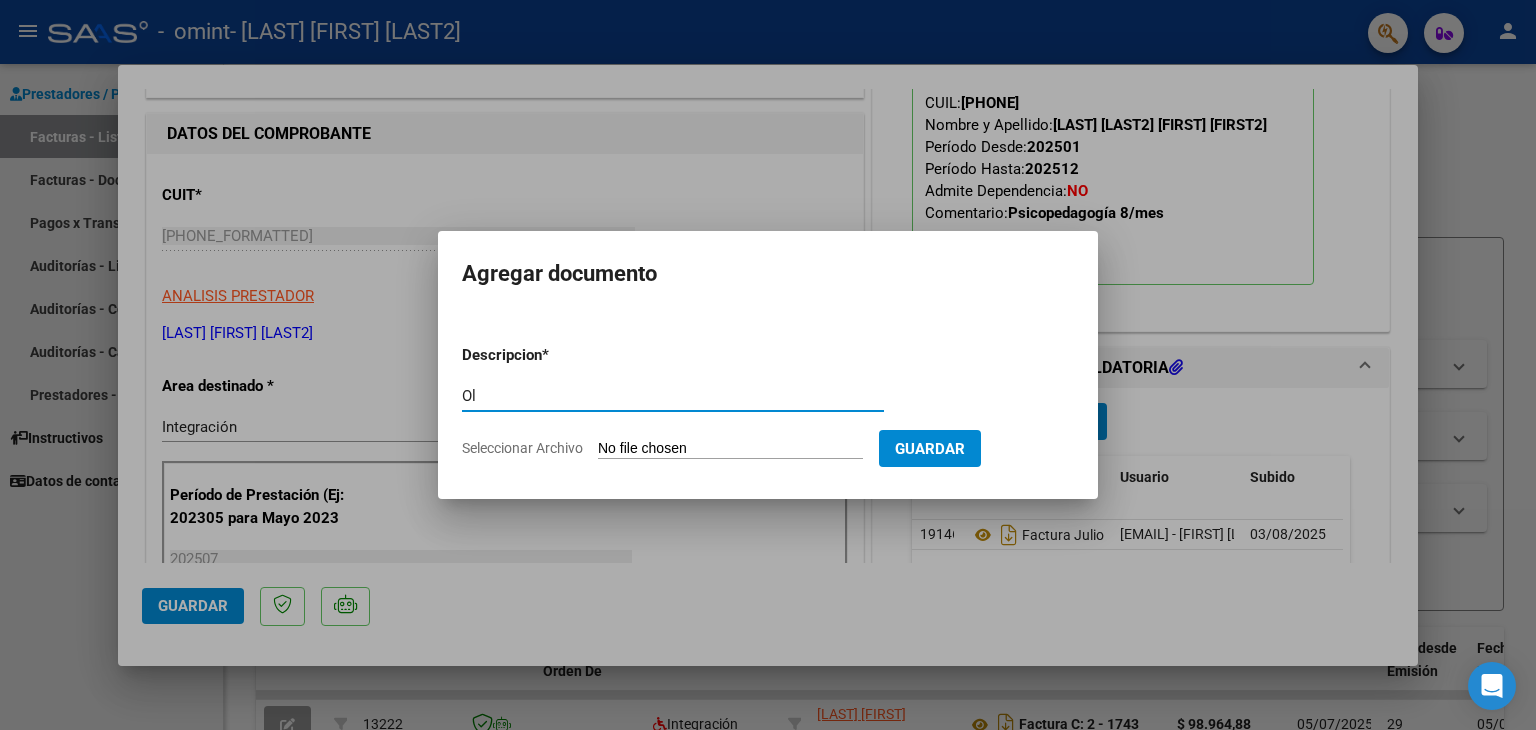 type on "O" 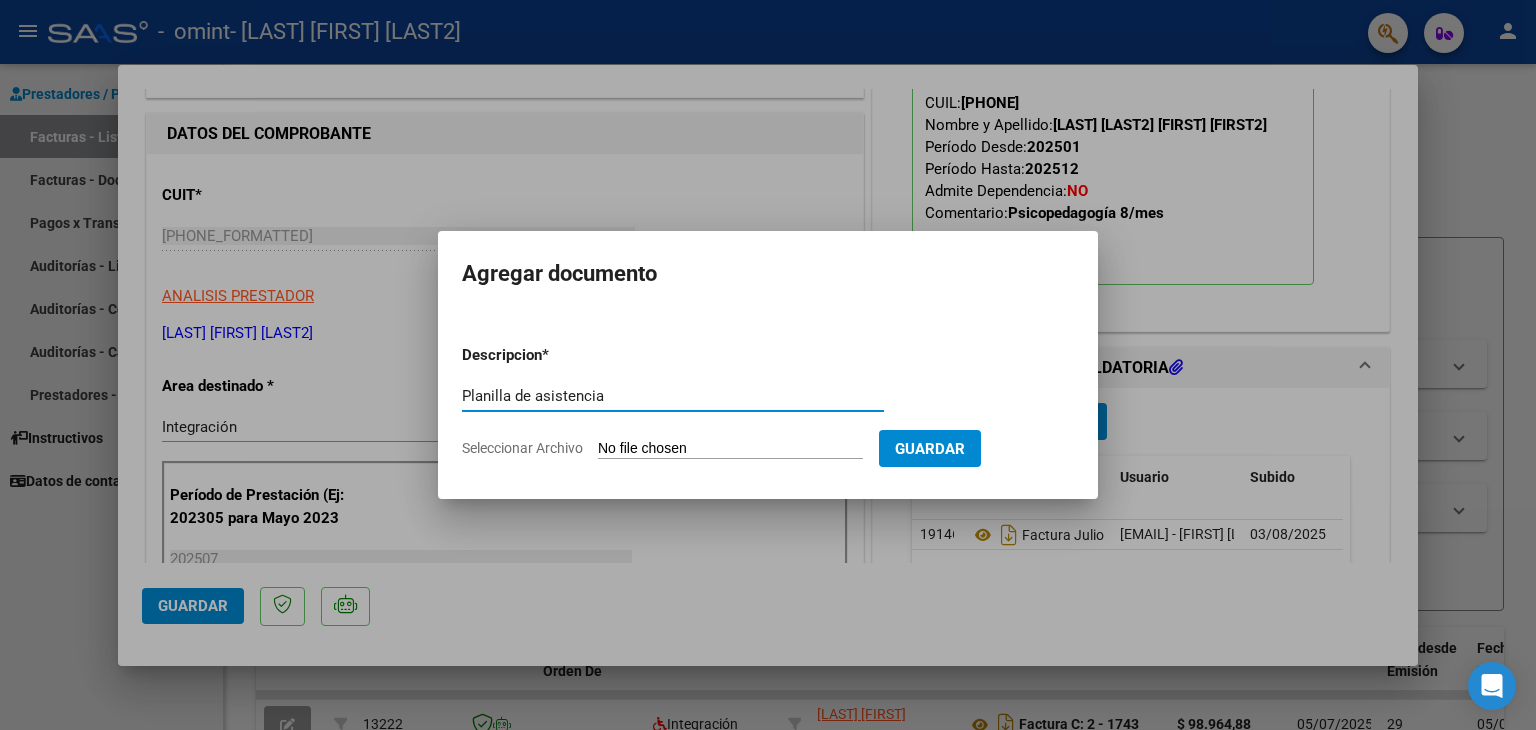 type on "Planilla de asistencia" 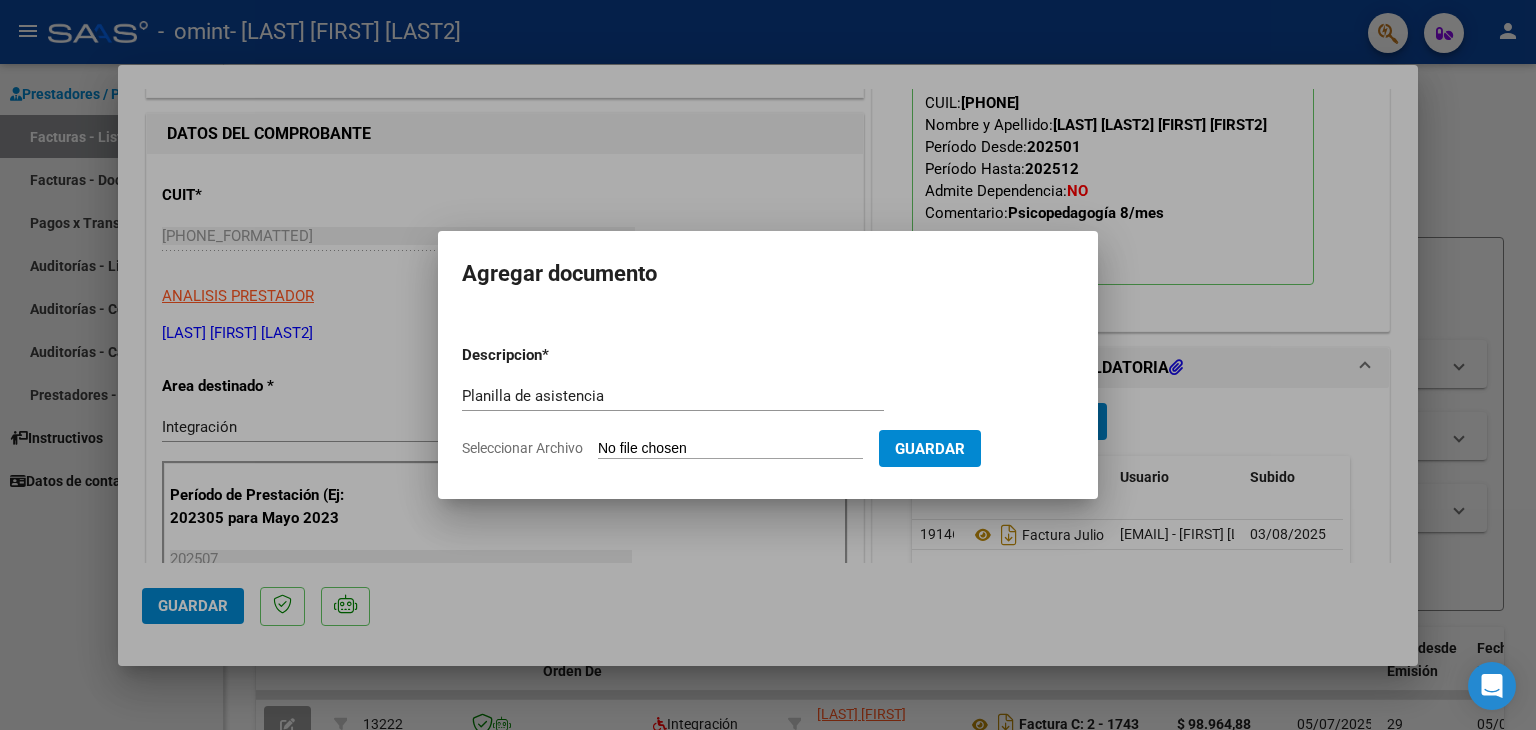 click on "Seleccionar Archivo" at bounding box center (730, 449) 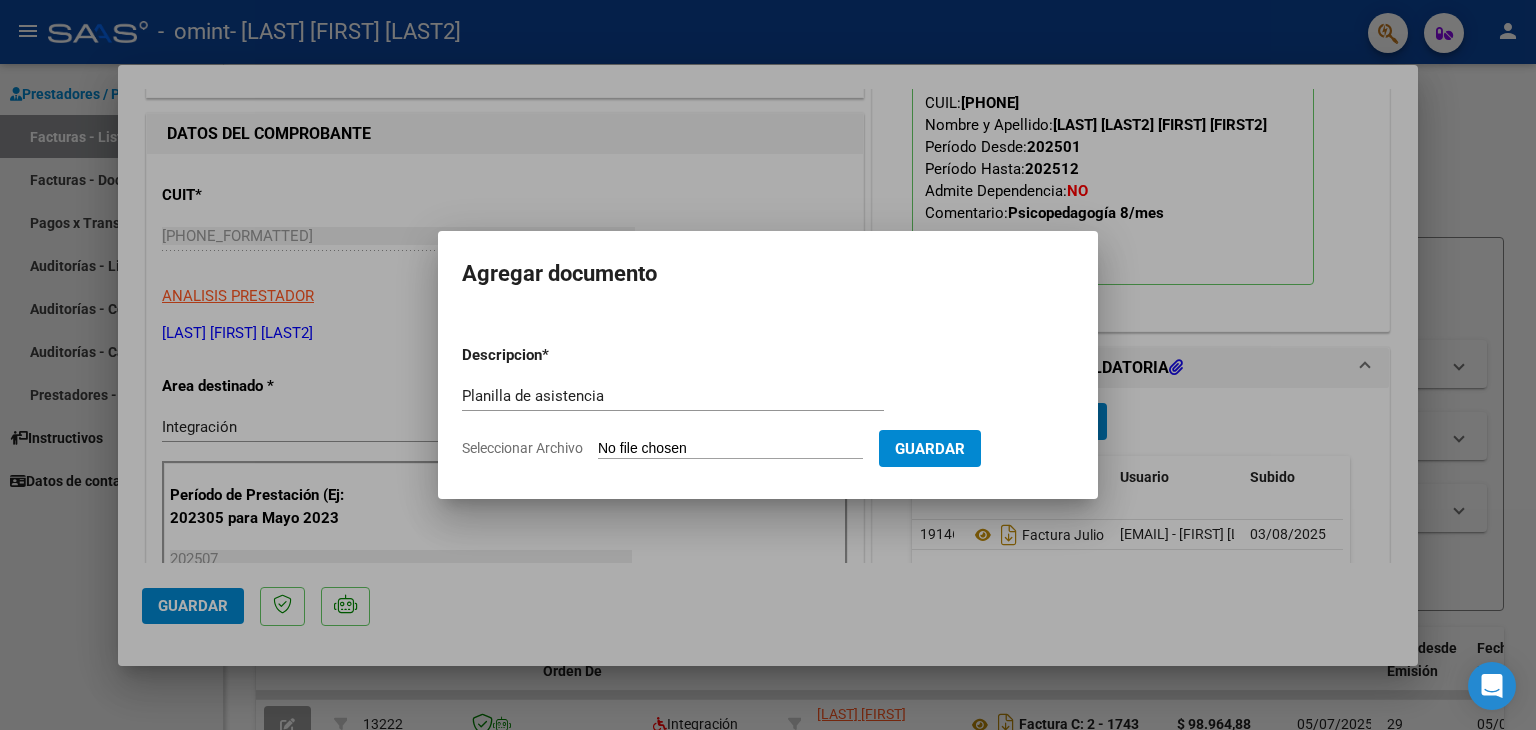 type on "C:\fakepath\Planilla de asistencia [FIRST] [LAST] julio [YEAR].pdf" 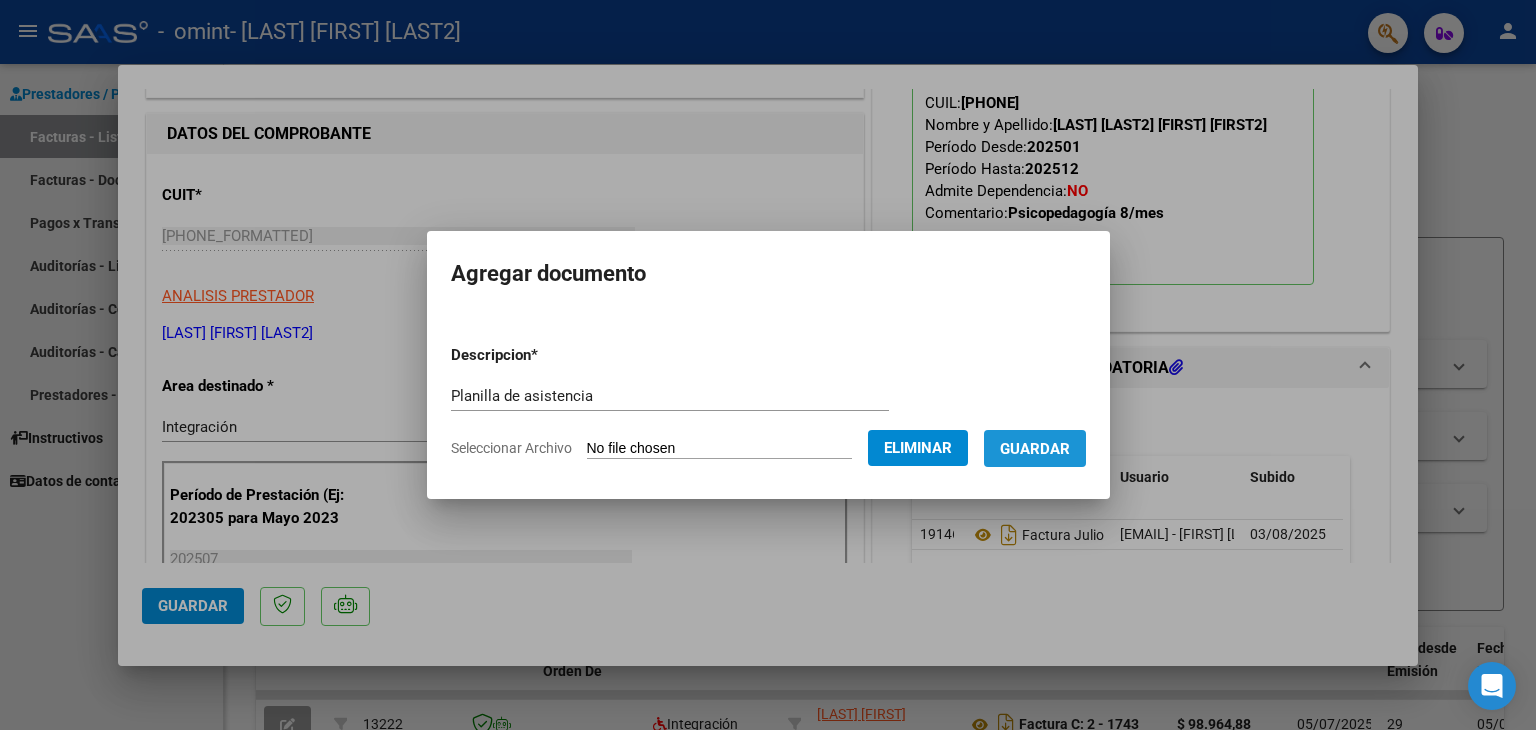 click on "Guardar" at bounding box center (1035, 449) 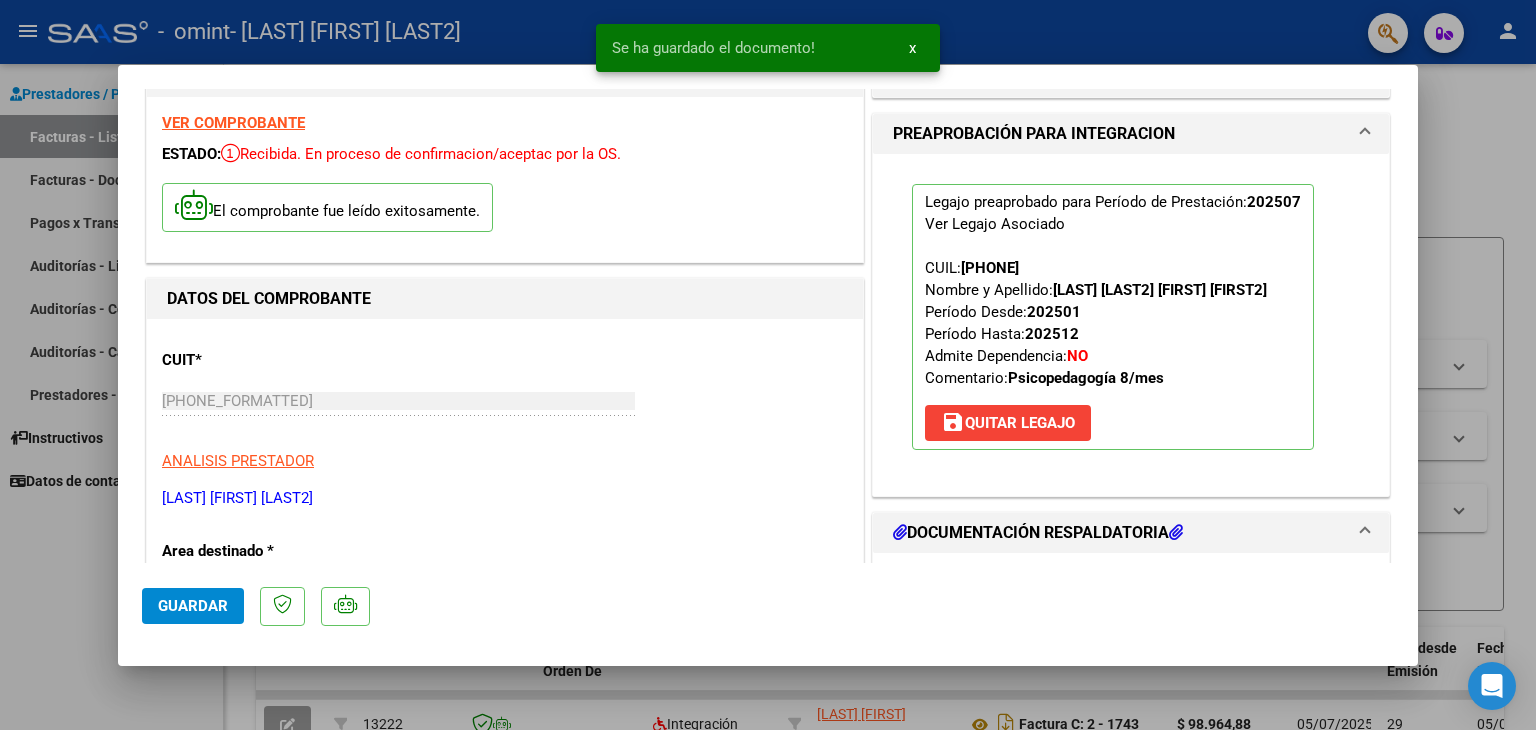 scroll, scrollTop: 0, scrollLeft: 0, axis: both 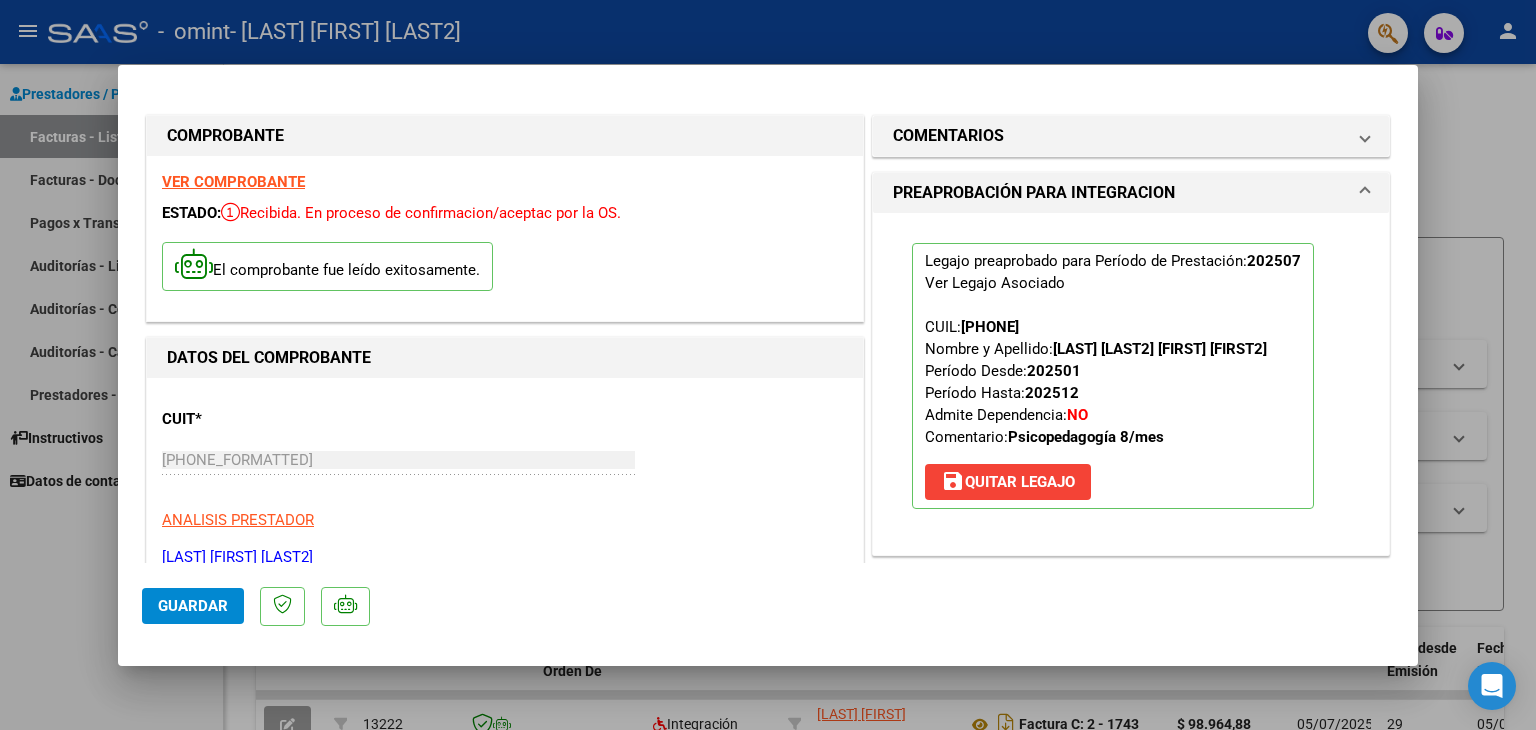 click at bounding box center (768, 365) 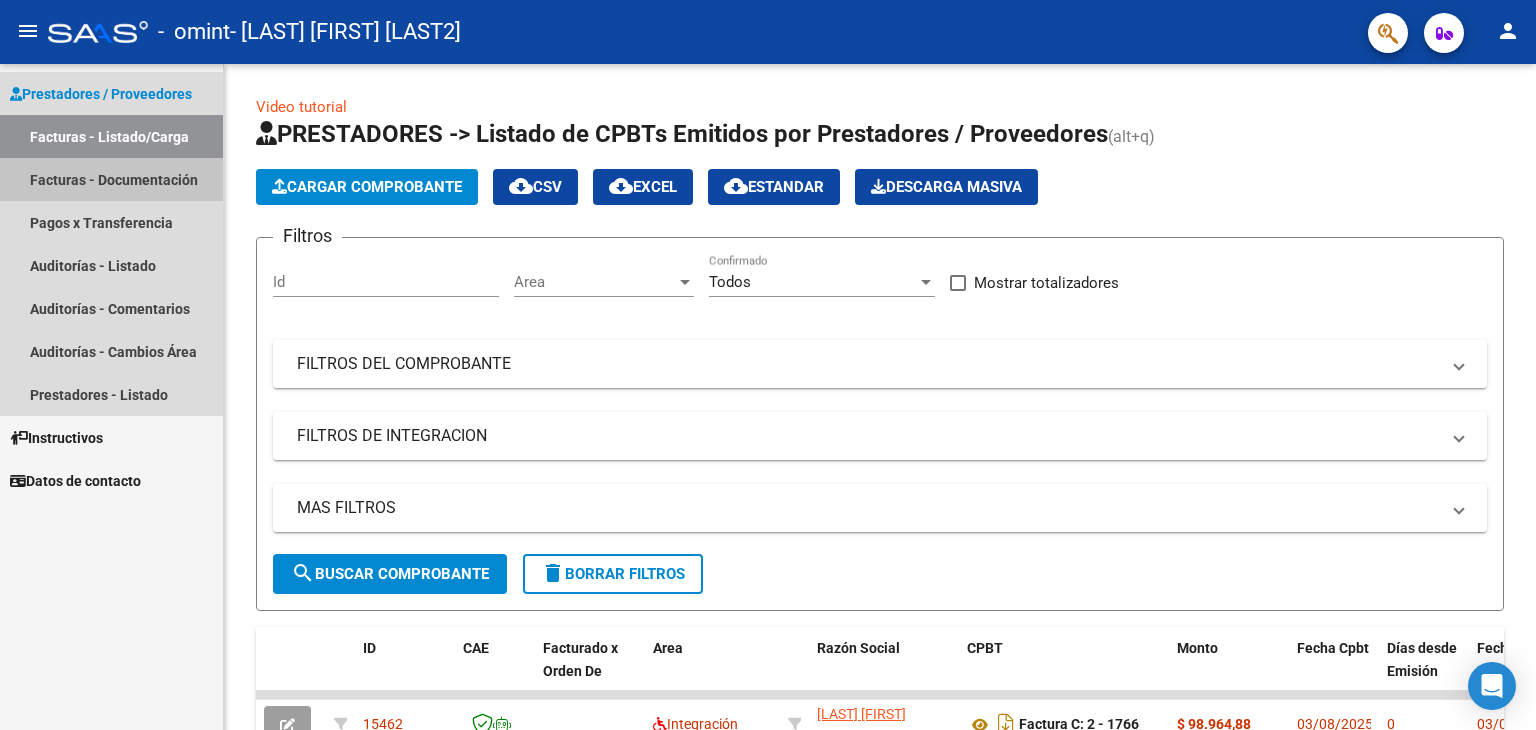 click on "Facturas - Documentación" at bounding box center [111, 179] 